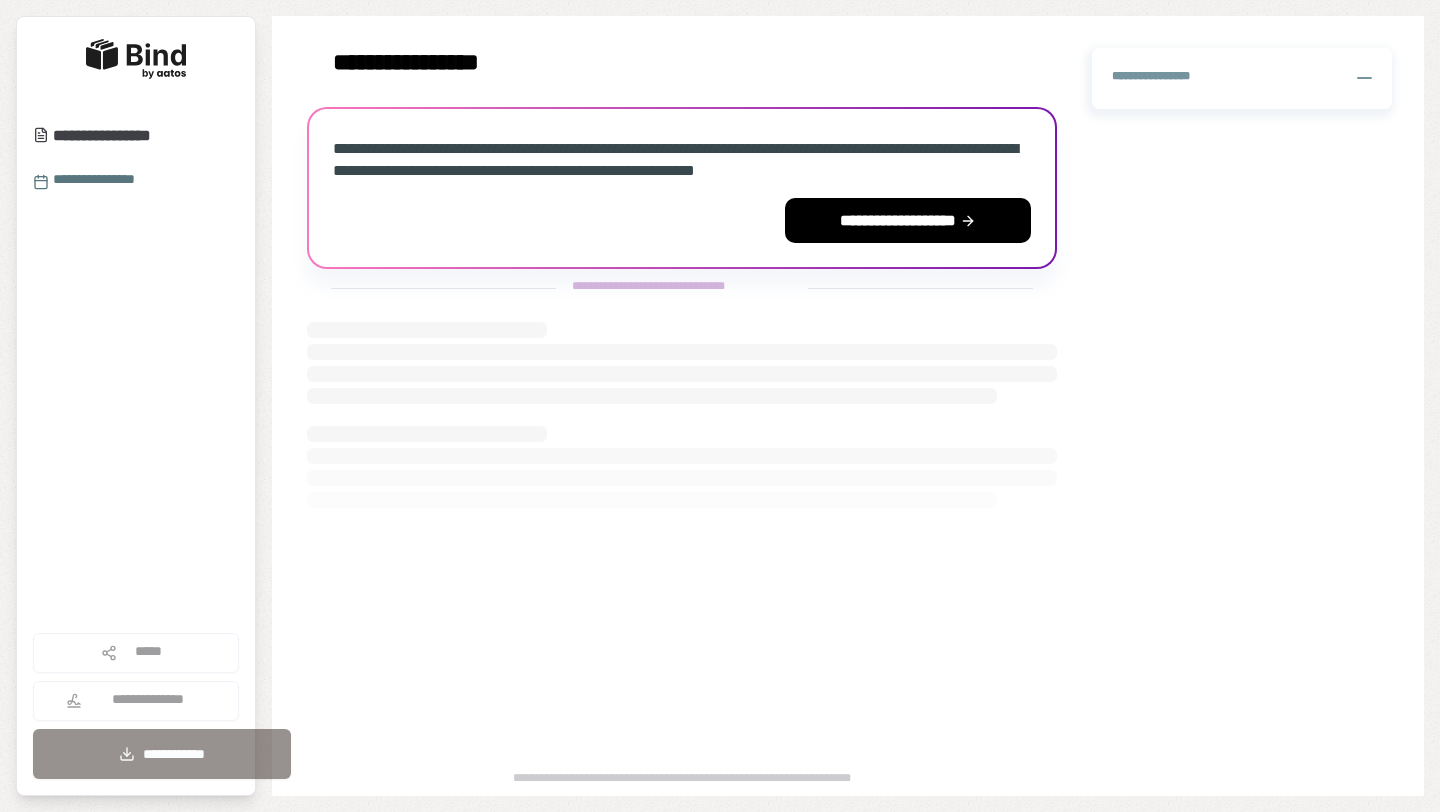 scroll, scrollTop: 0, scrollLeft: 0, axis: both 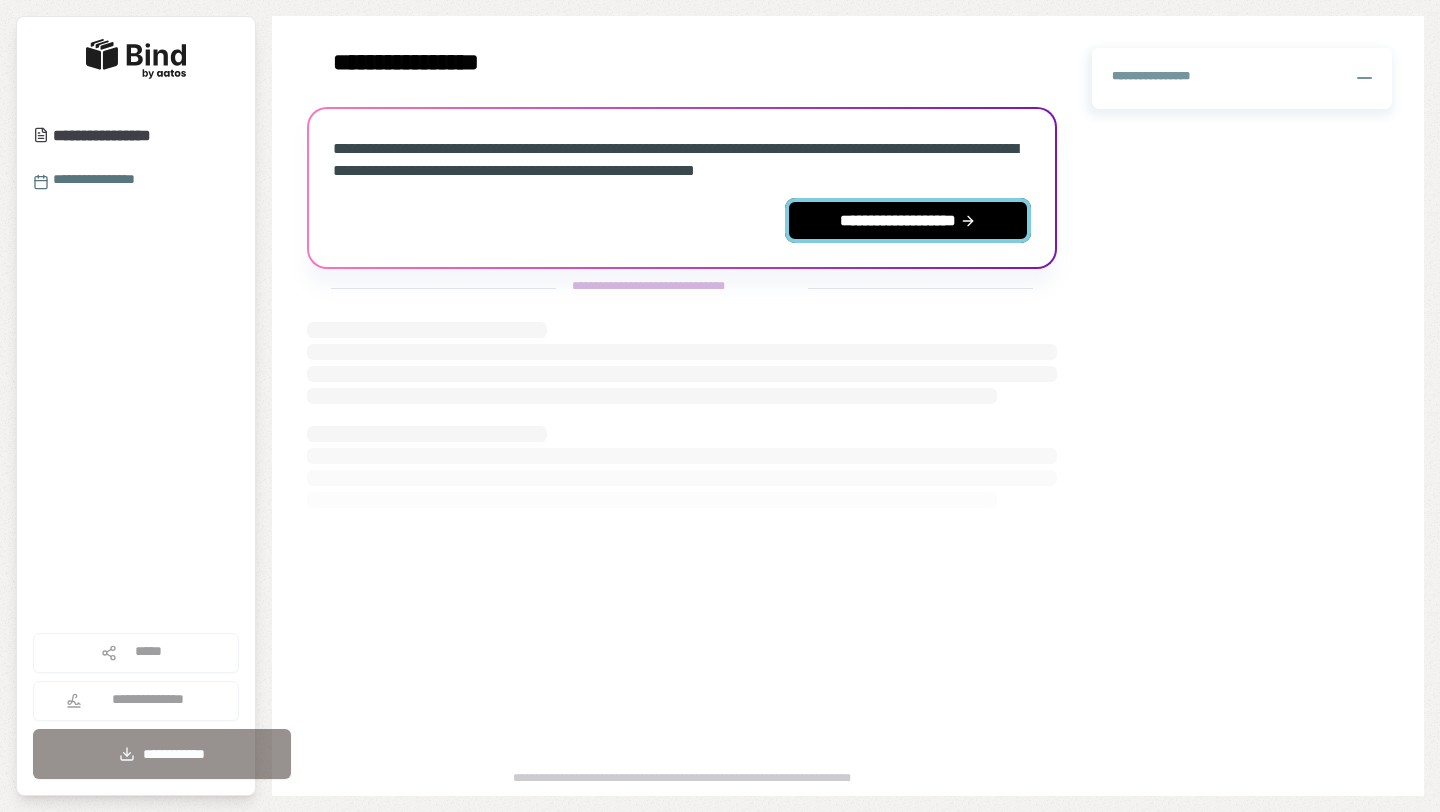 click on "**********" at bounding box center [908, 220] 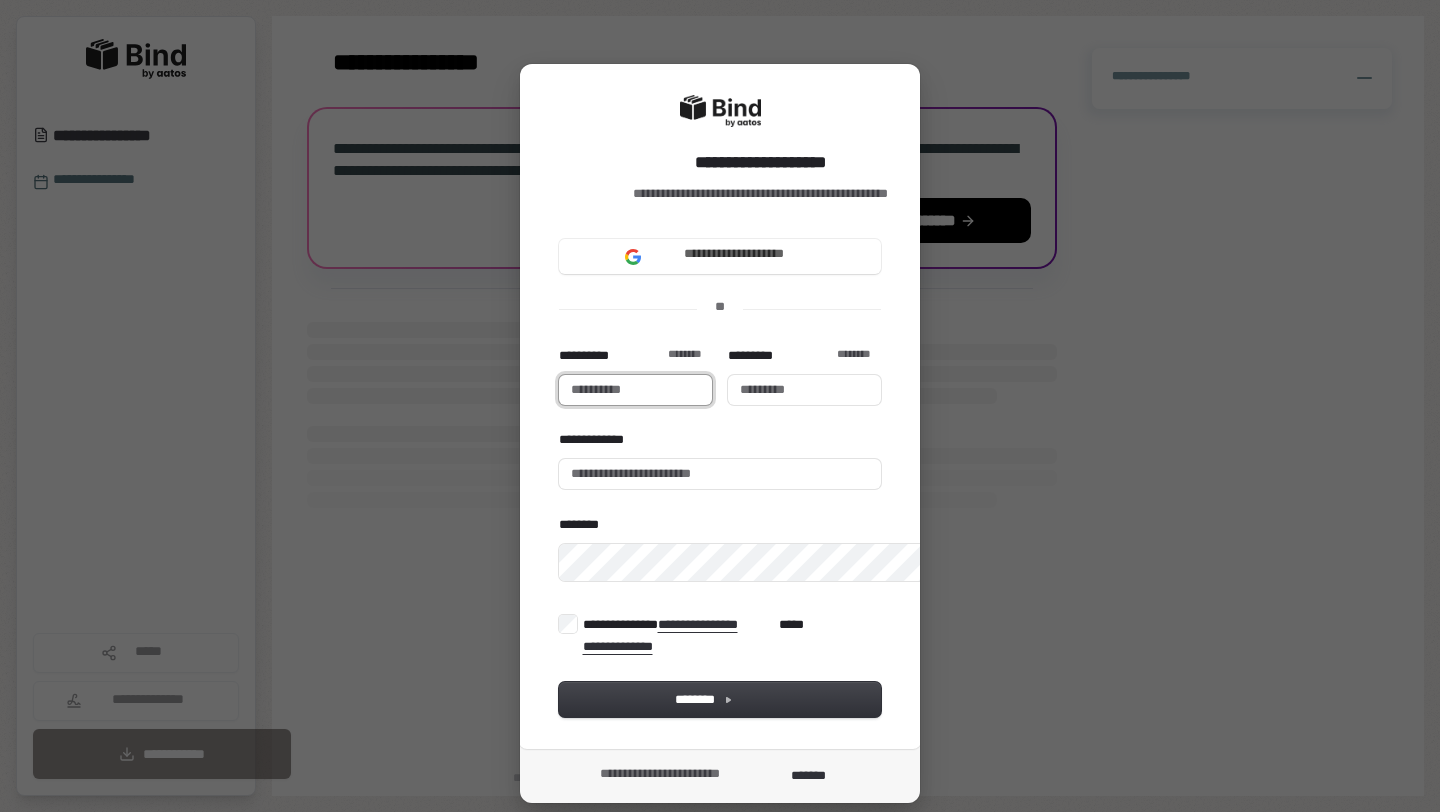 type 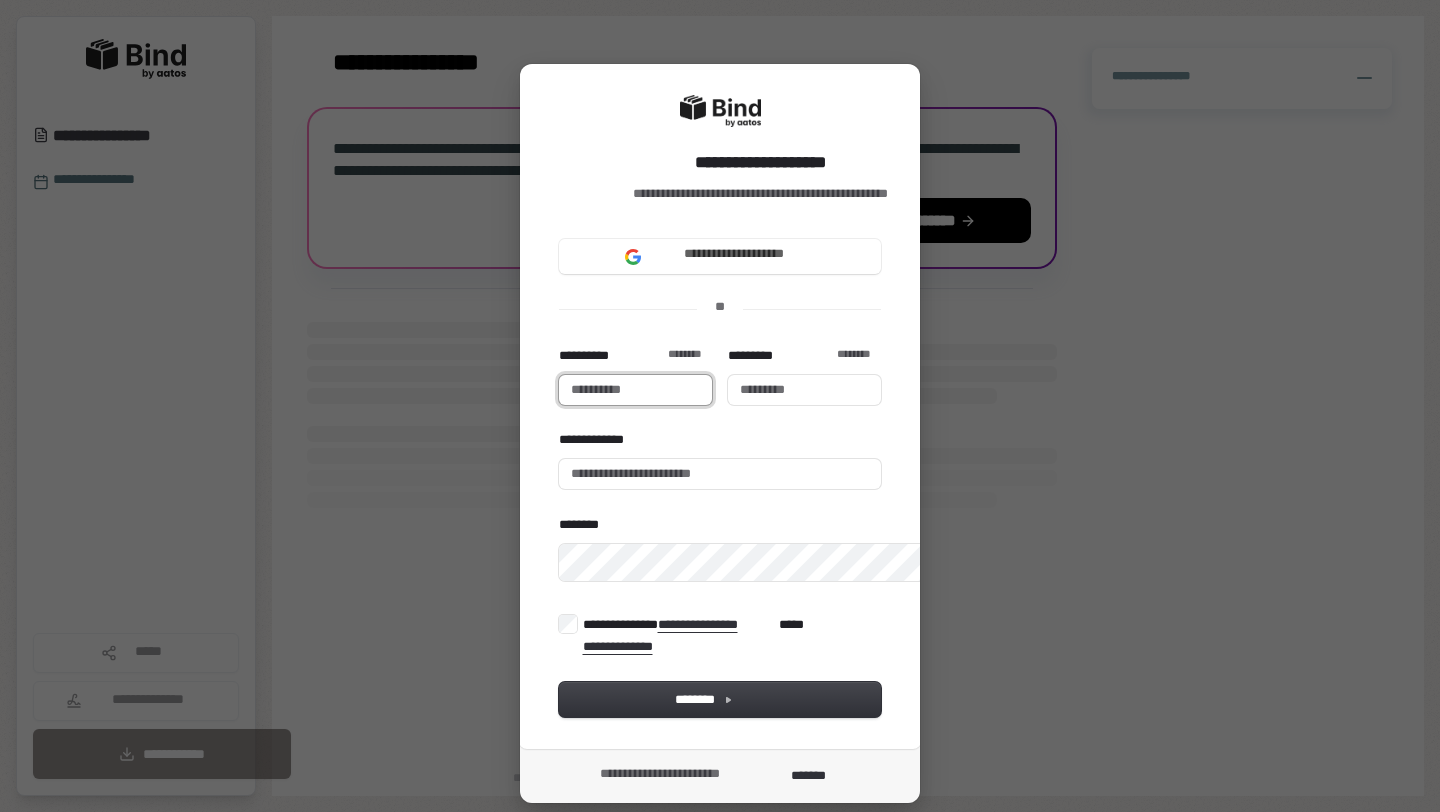 type 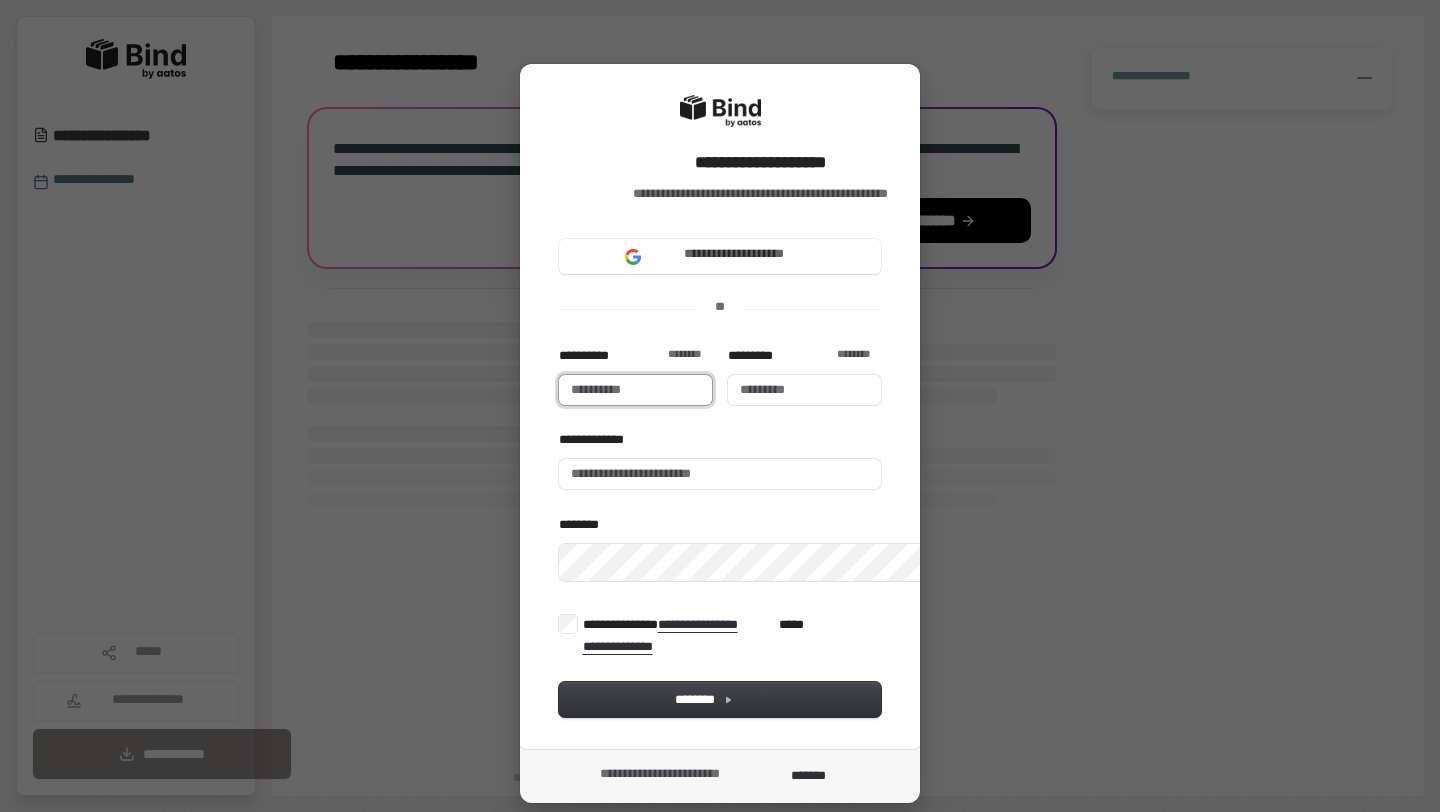 type on "*****" 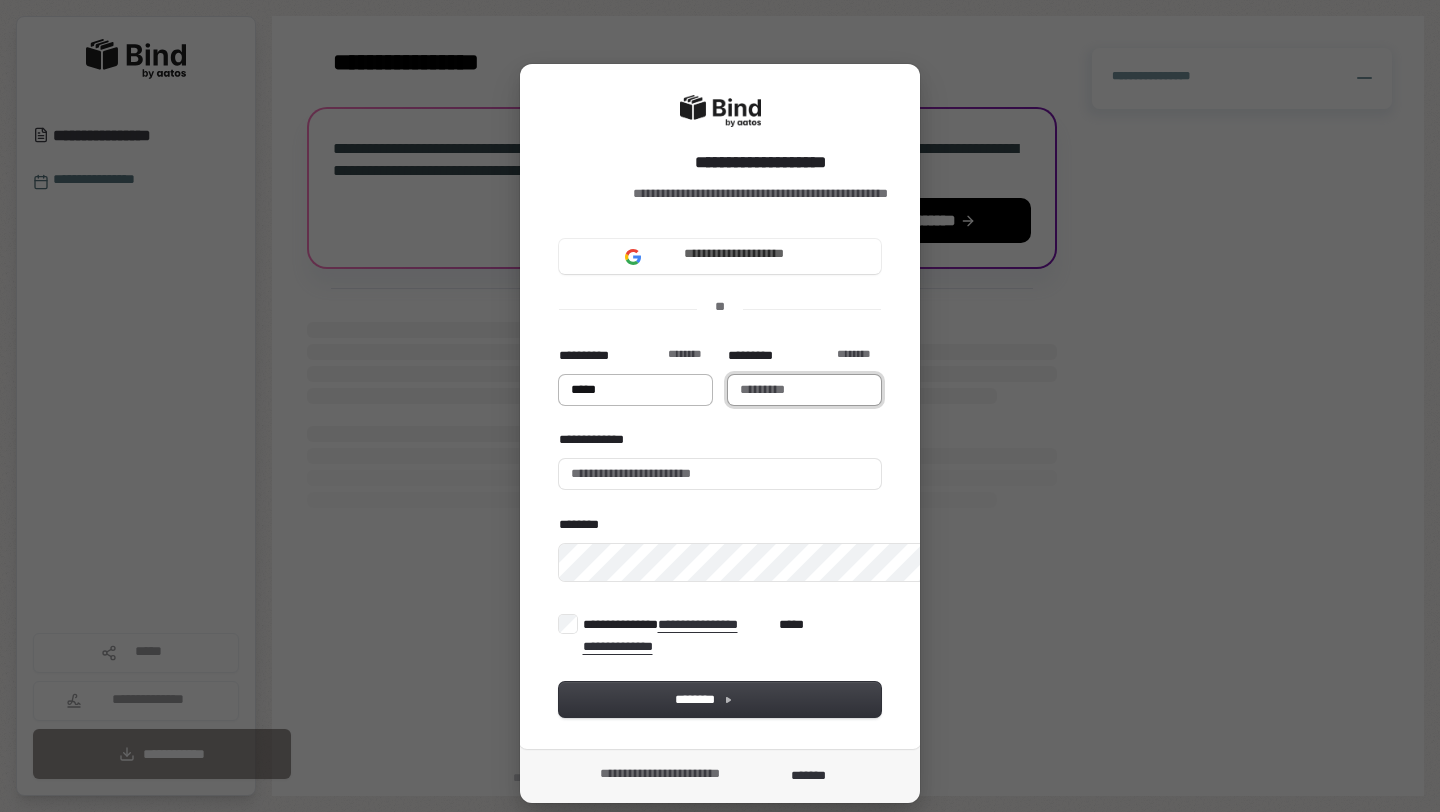 type on "********" 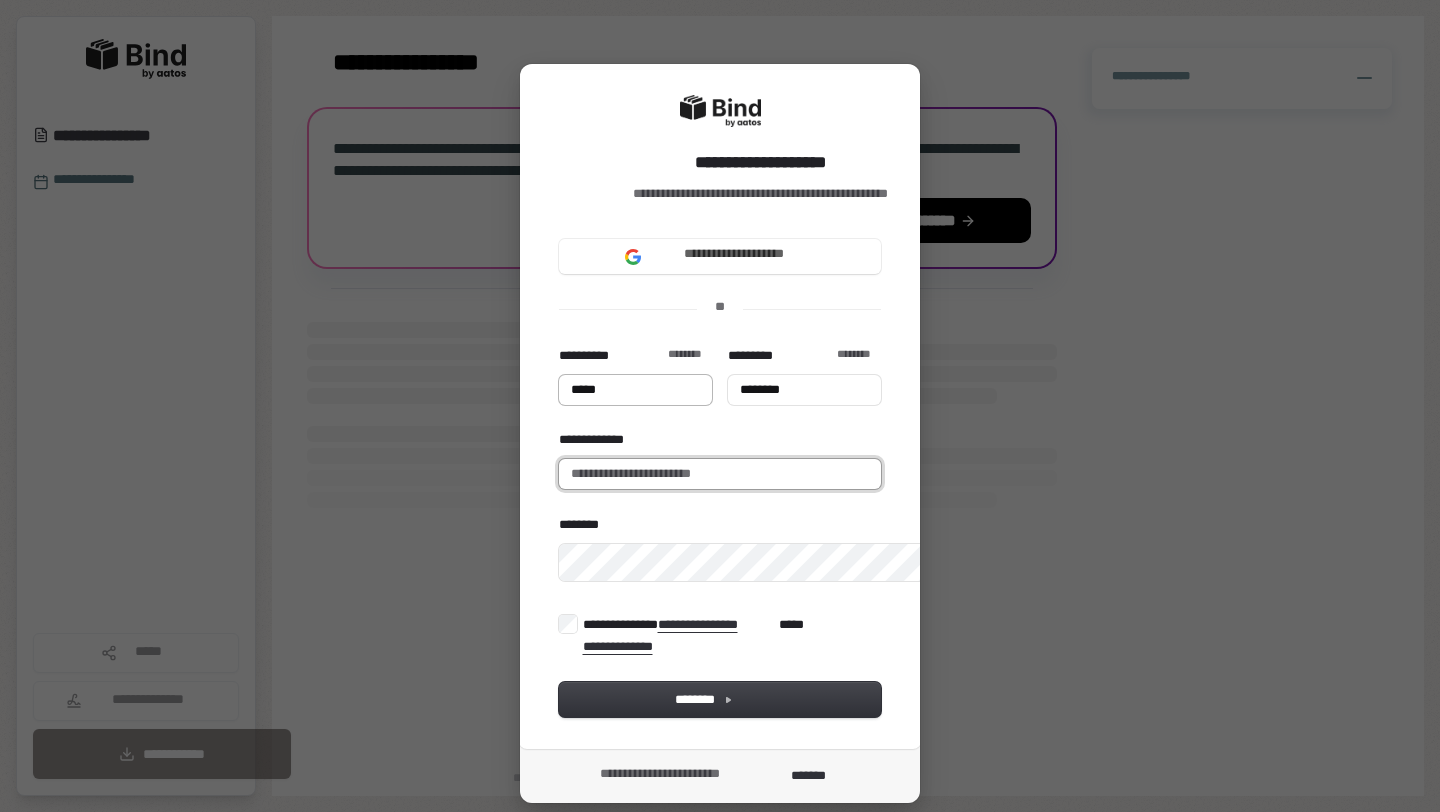 type on "**********" 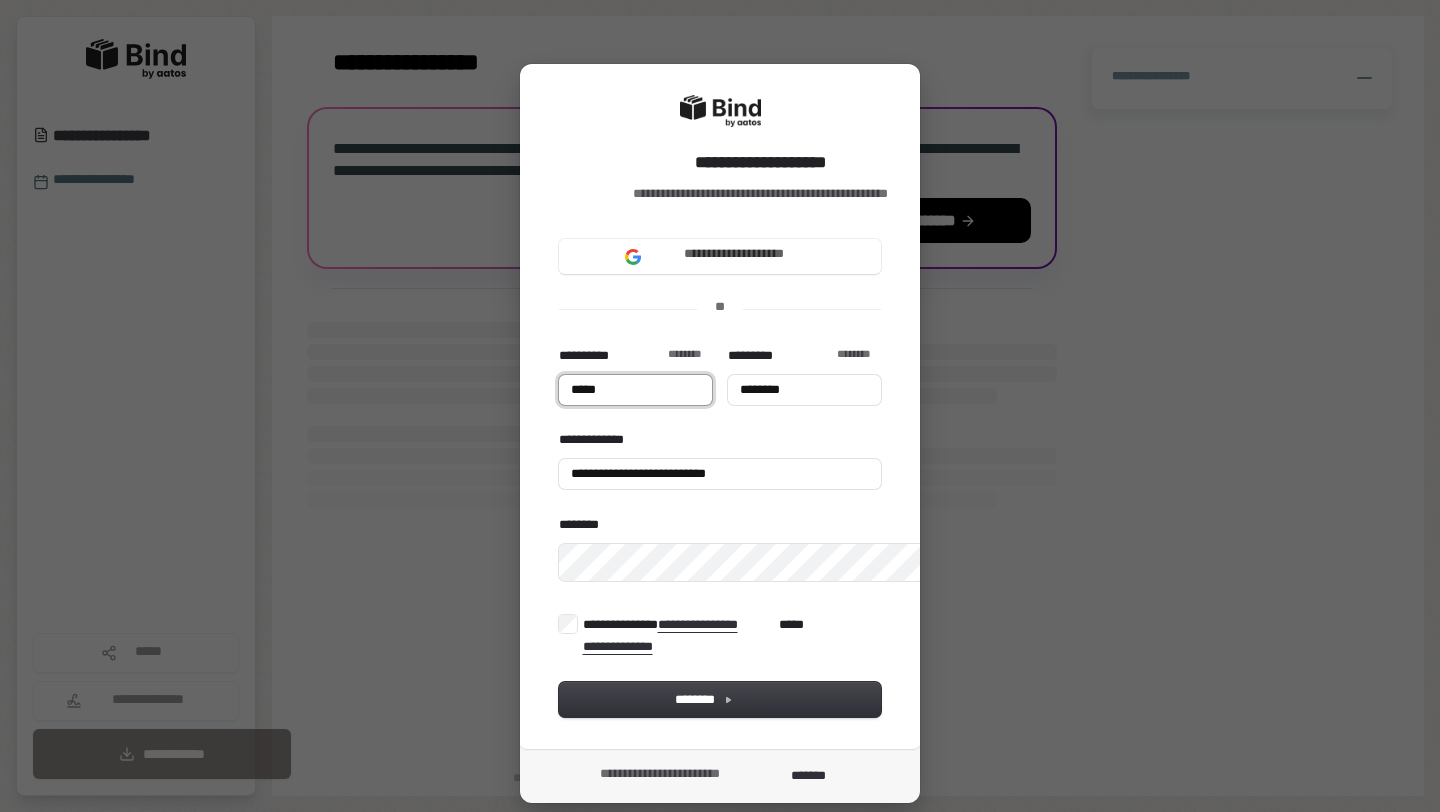 type on "*****" 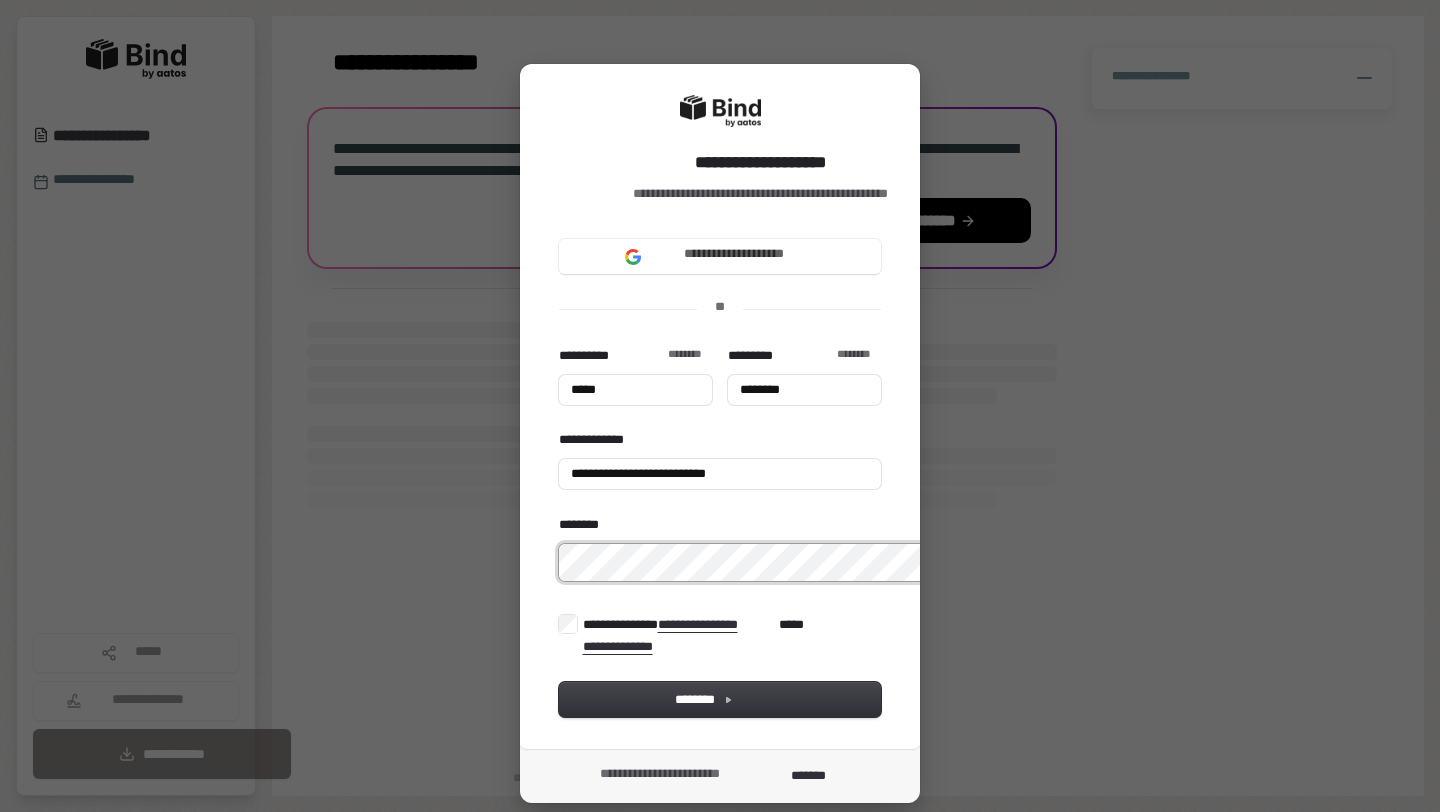 type on "*****" 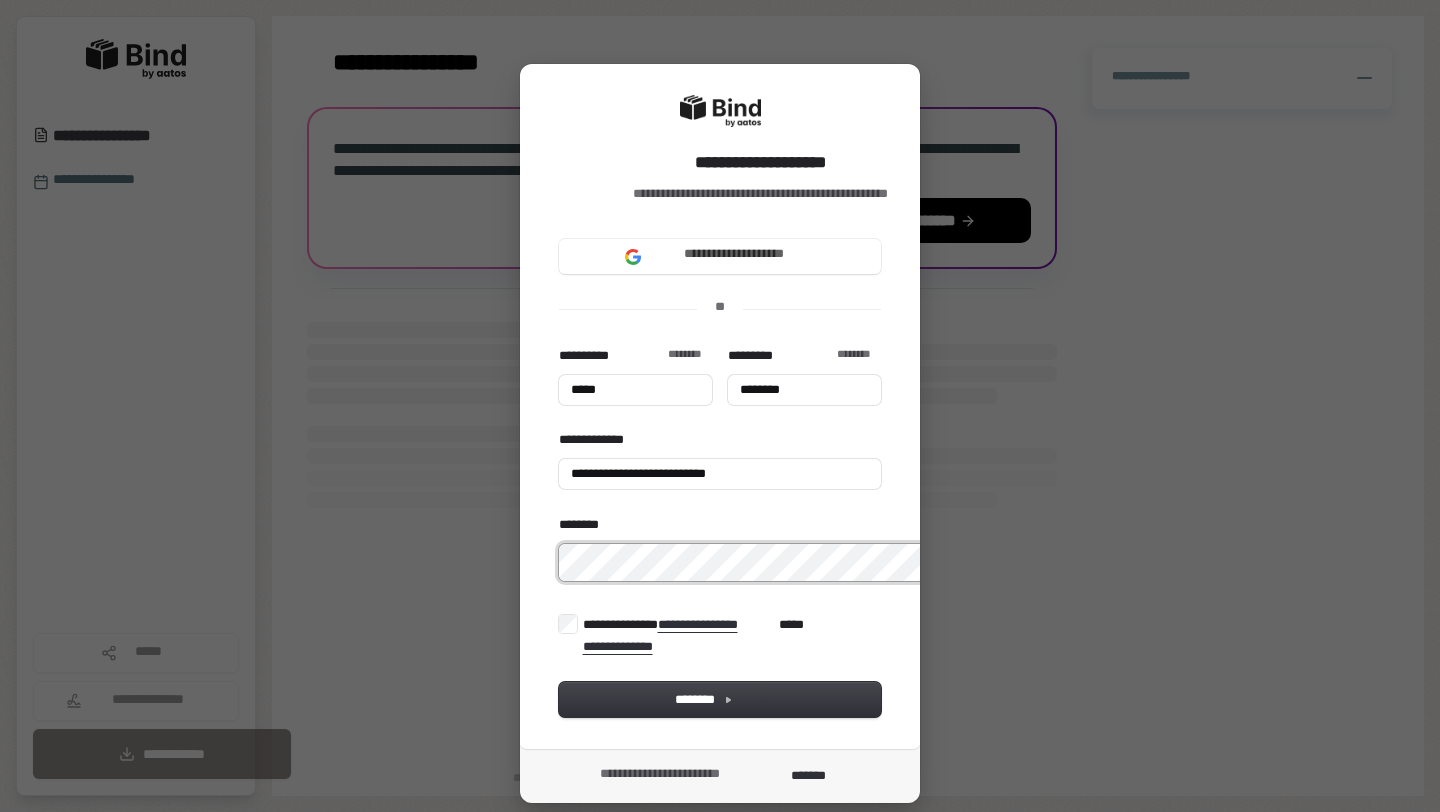 type on "********" 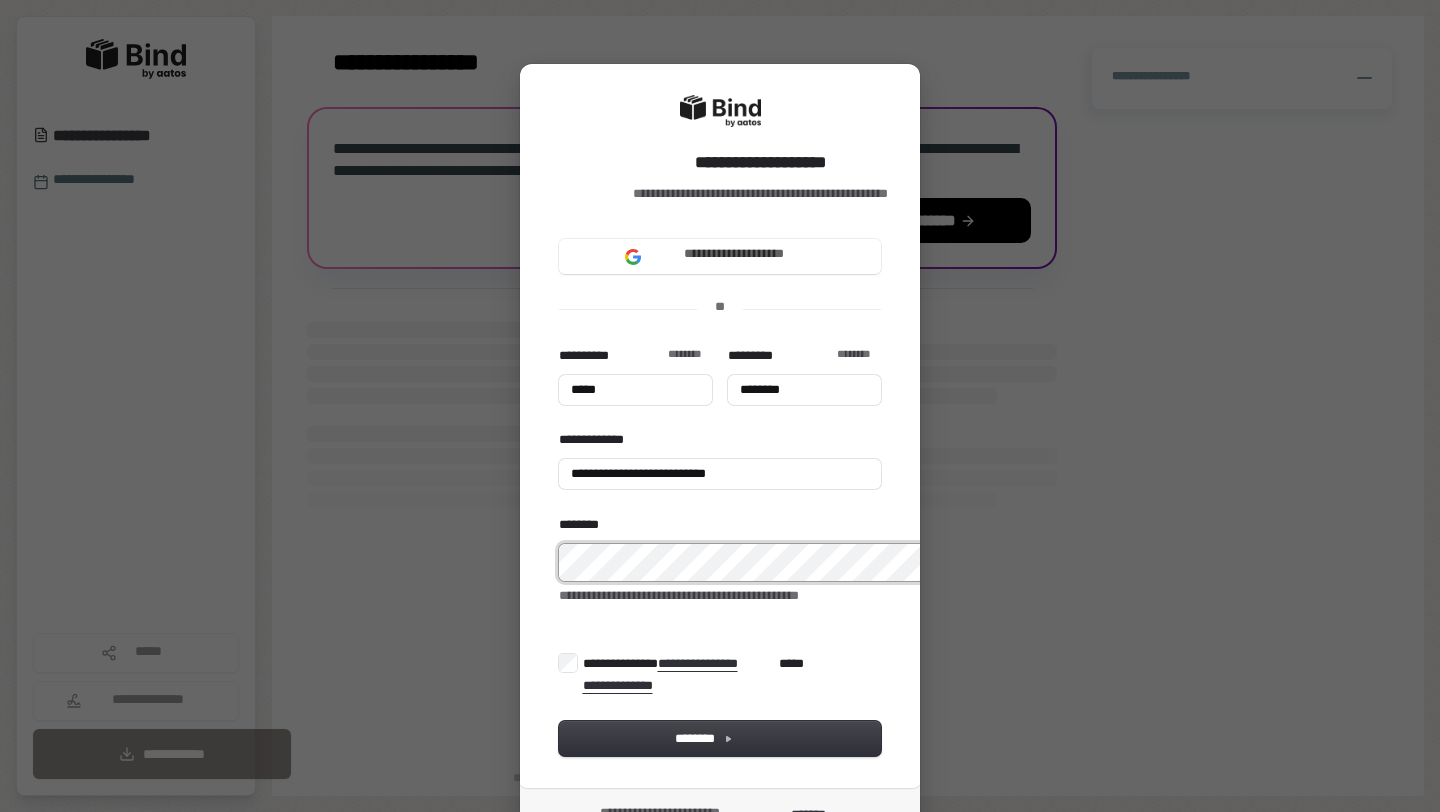 type on "*****" 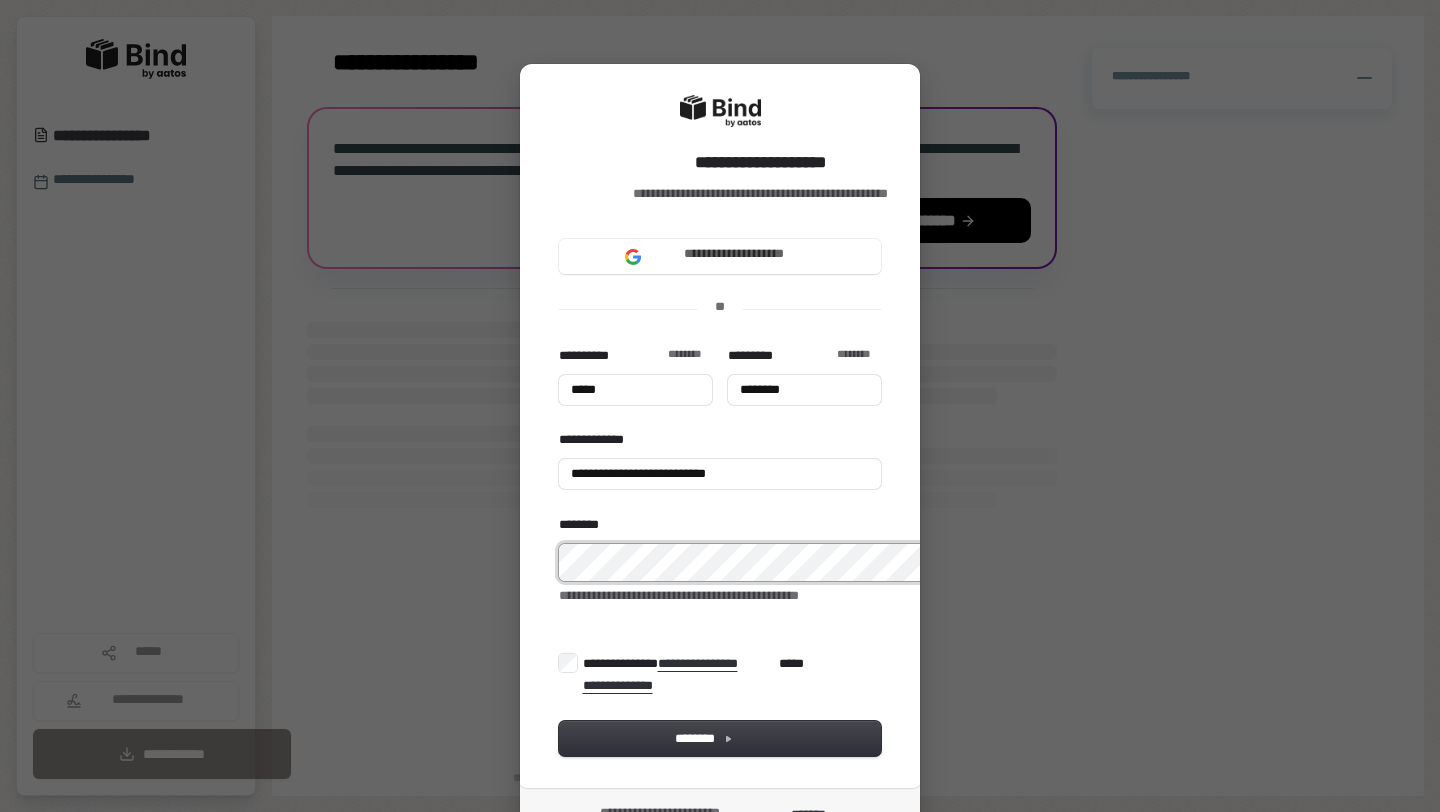 type on "**********" 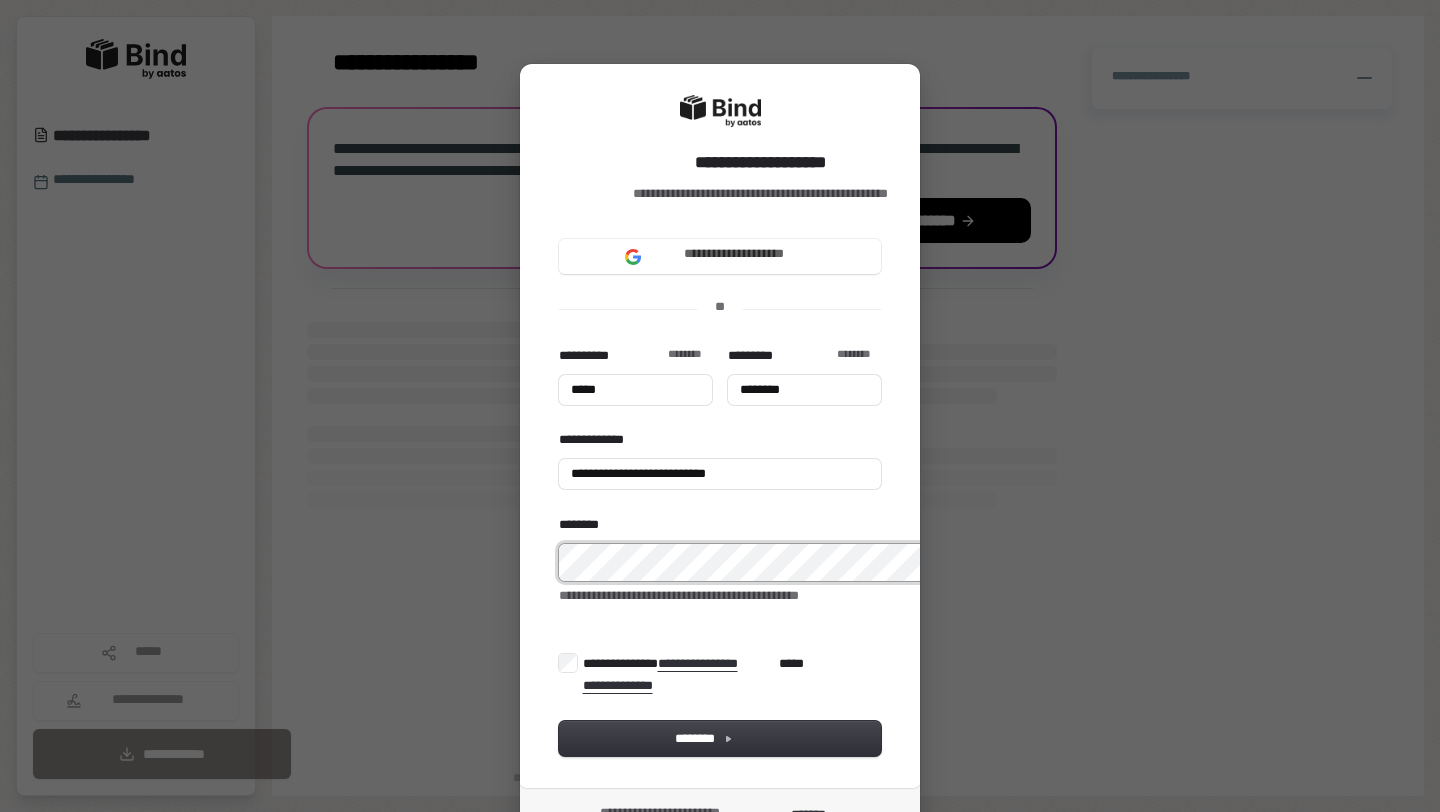 type on "*****" 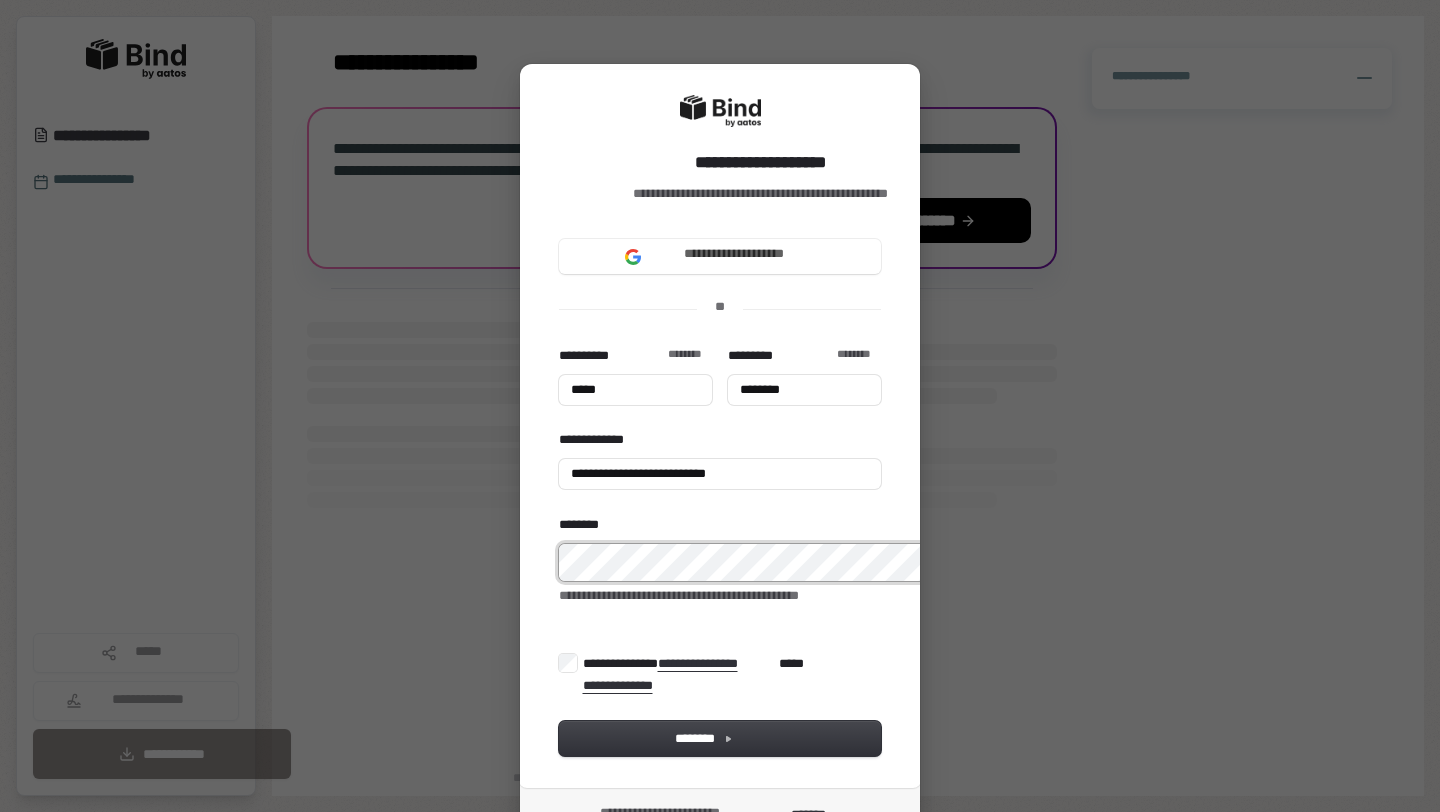 type on "**********" 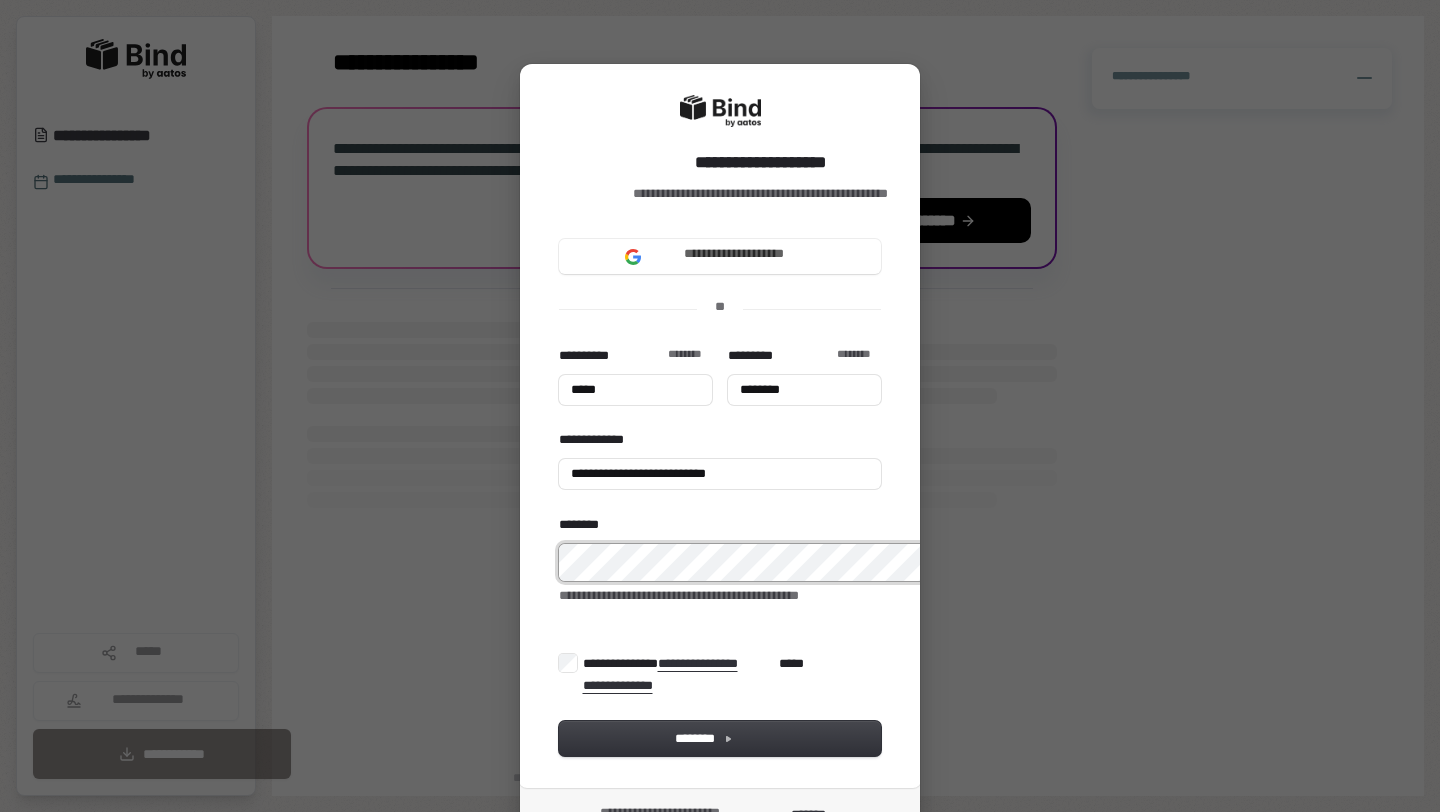 type on "*****" 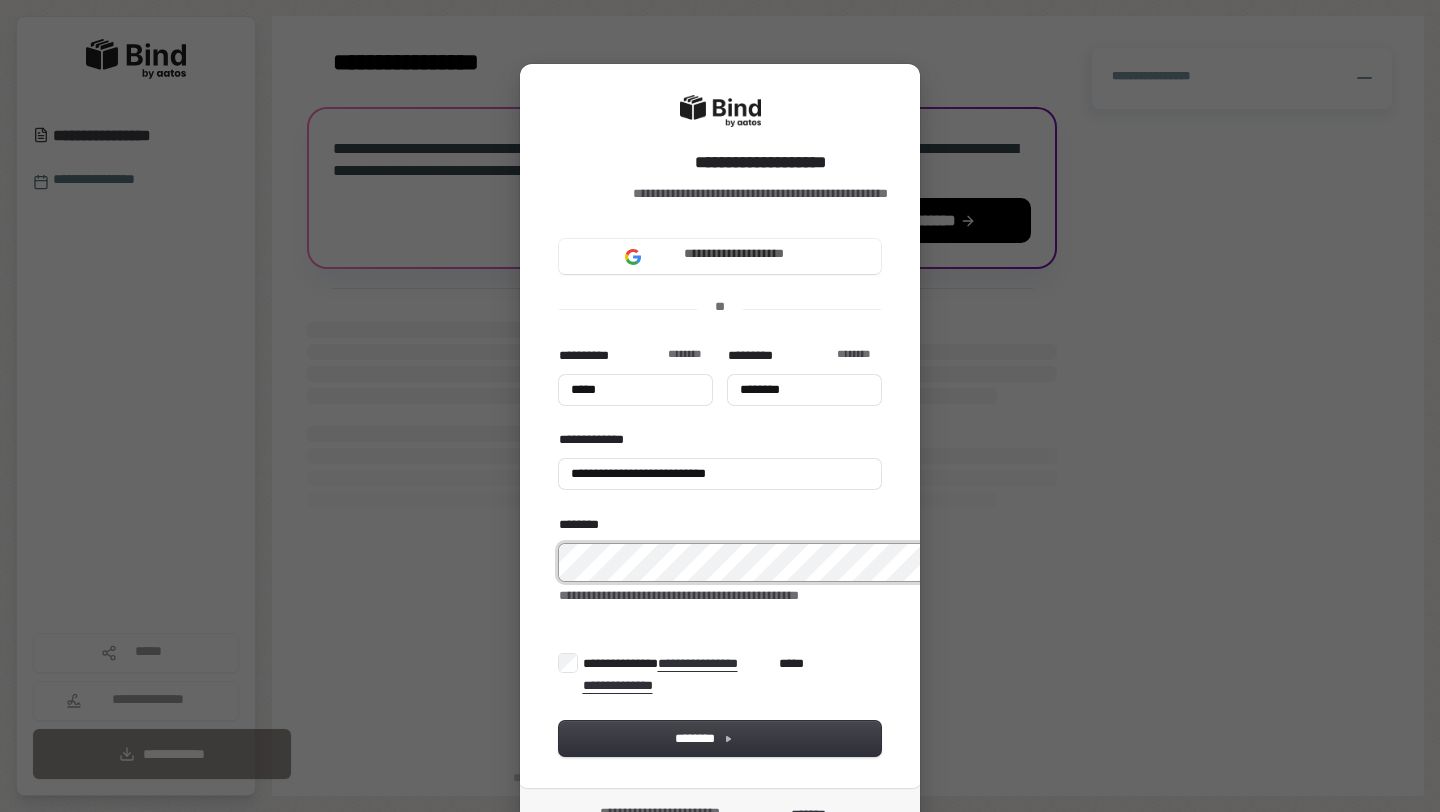 type on "********" 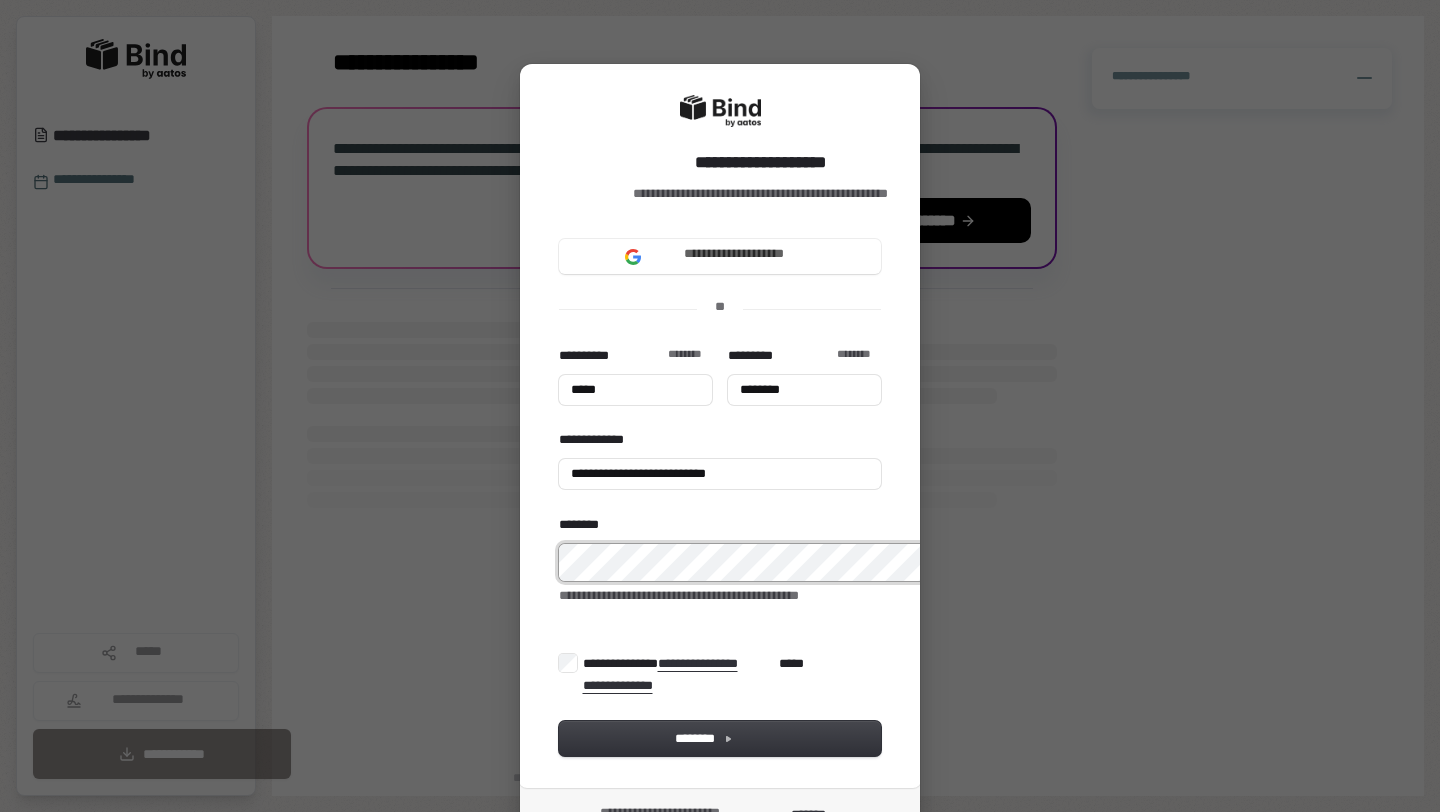 type on "*****" 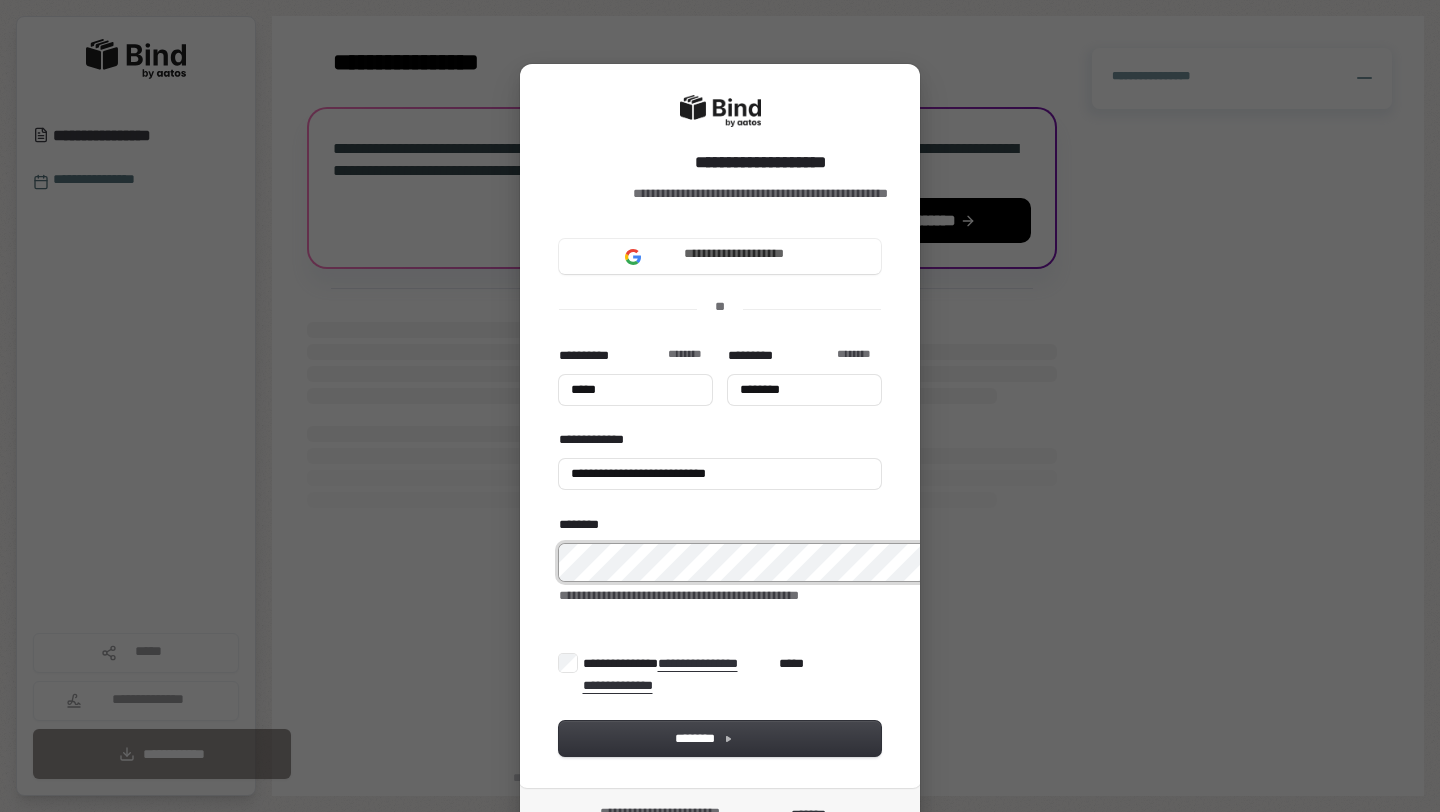type on "********" 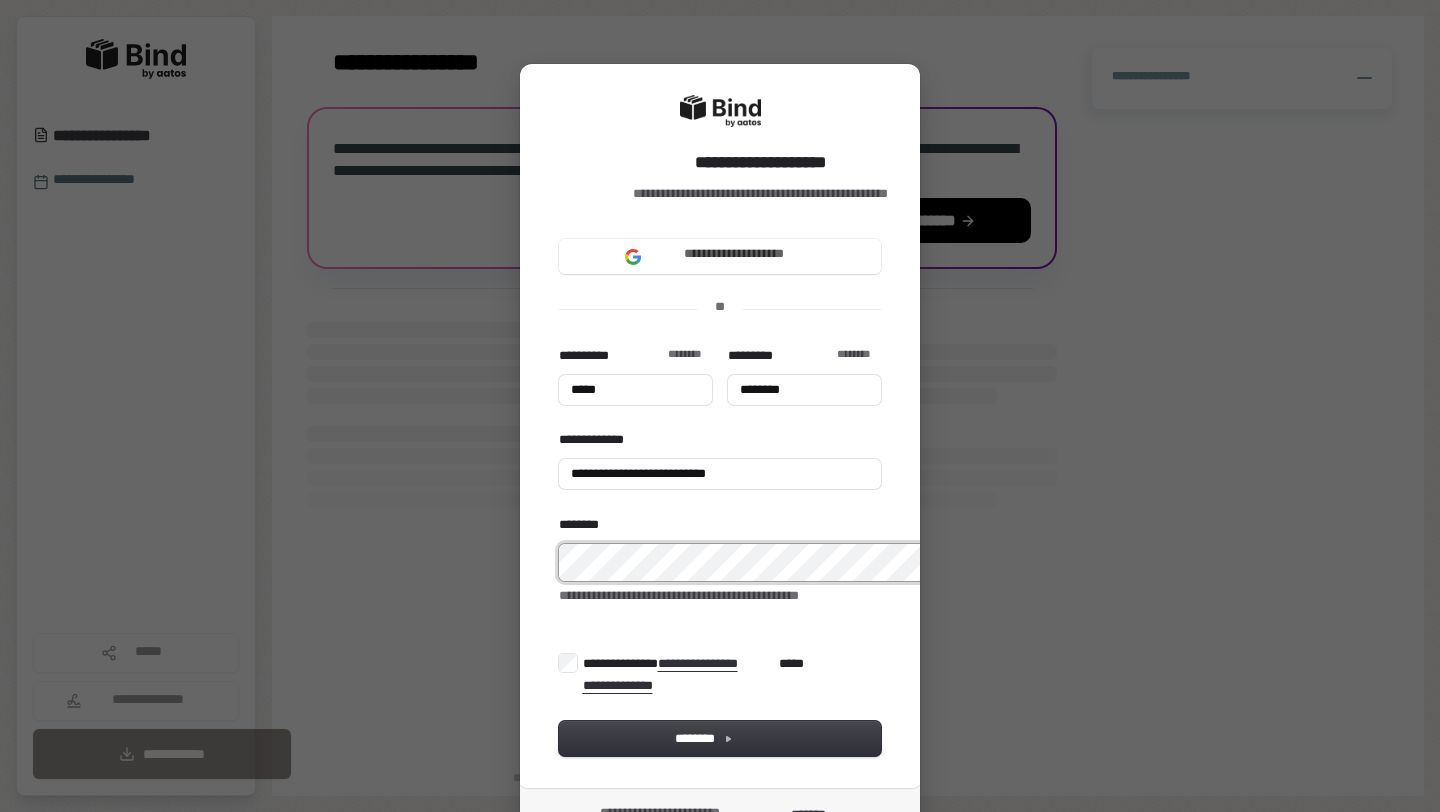type on "*****" 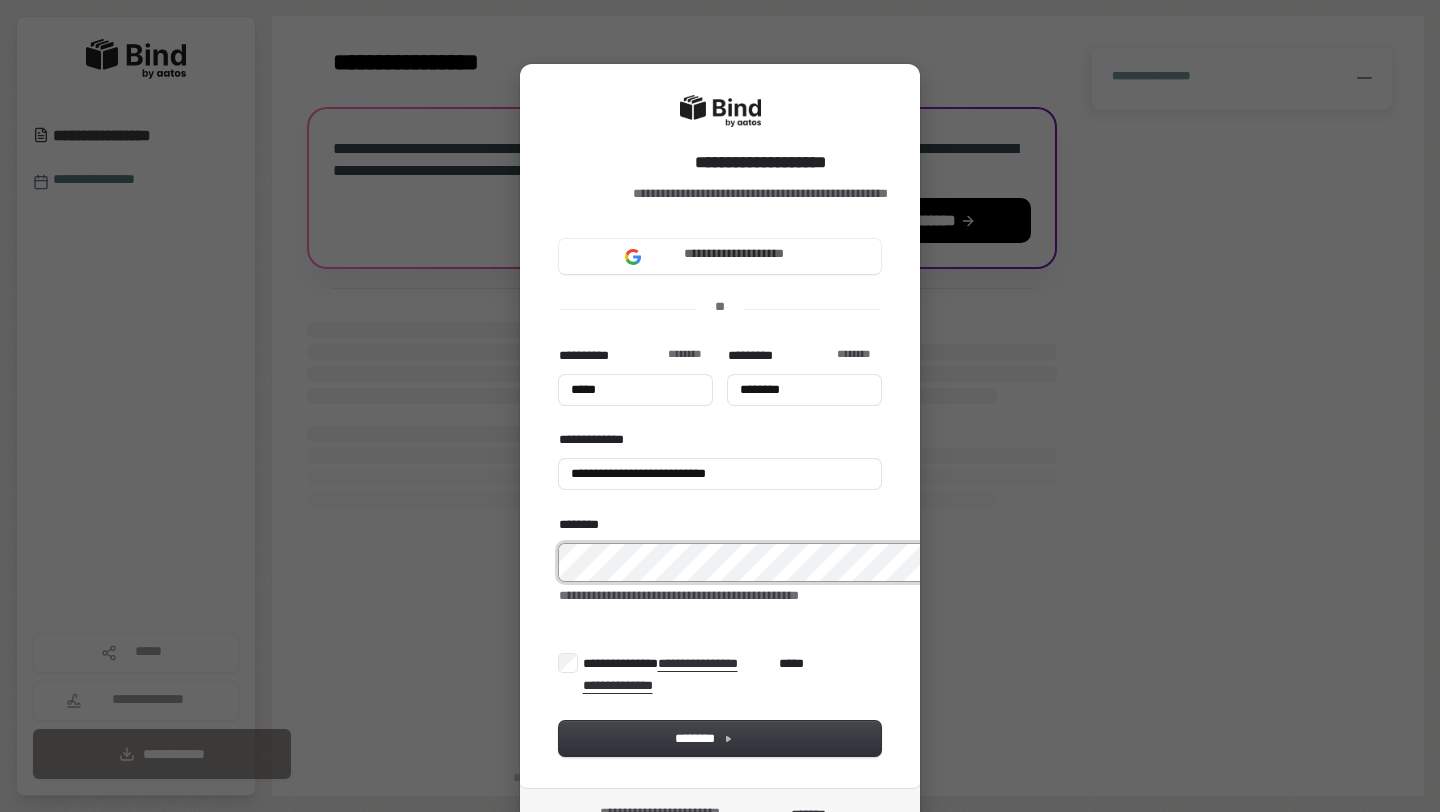 type on "********" 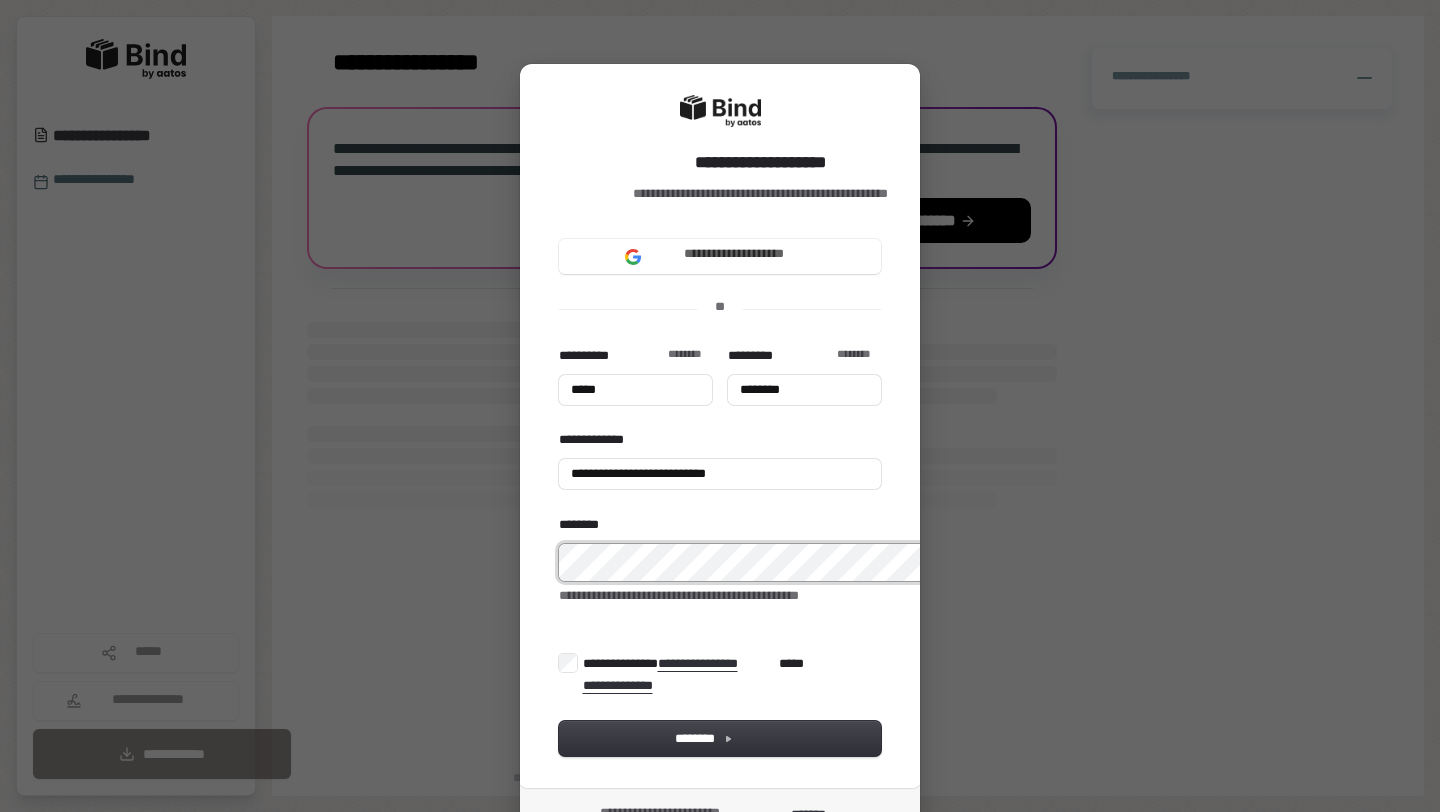 type on "*****" 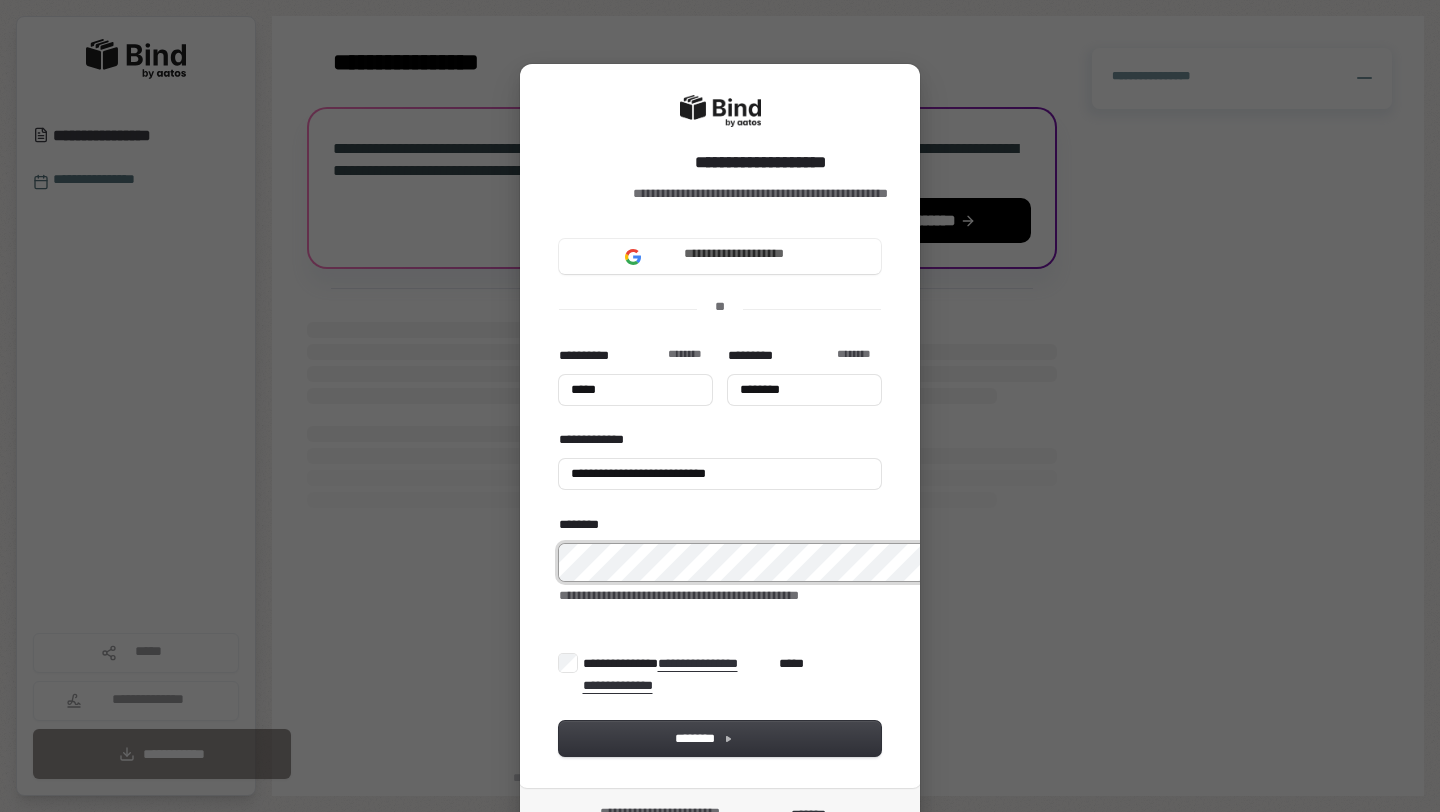 type on "********" 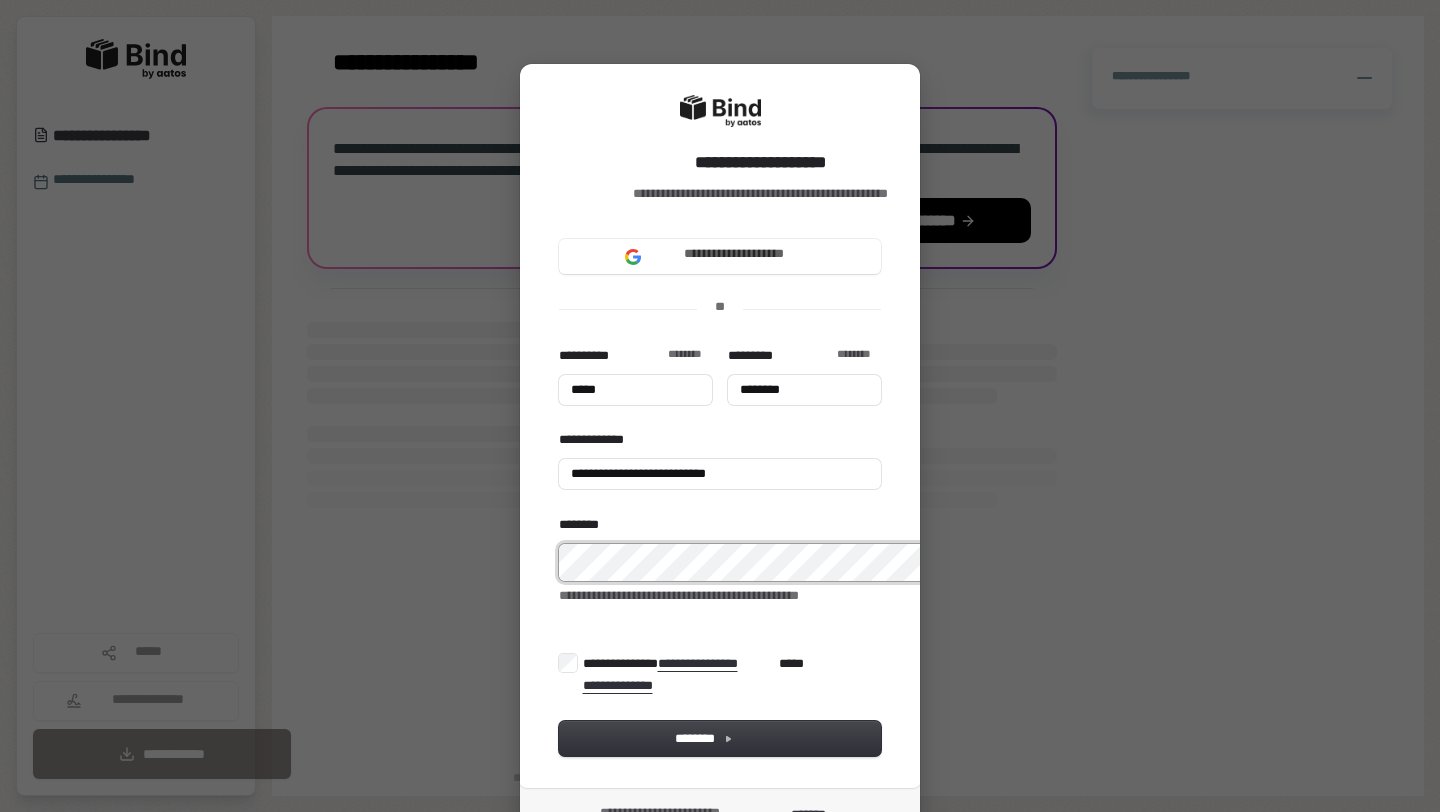 type on "*****" 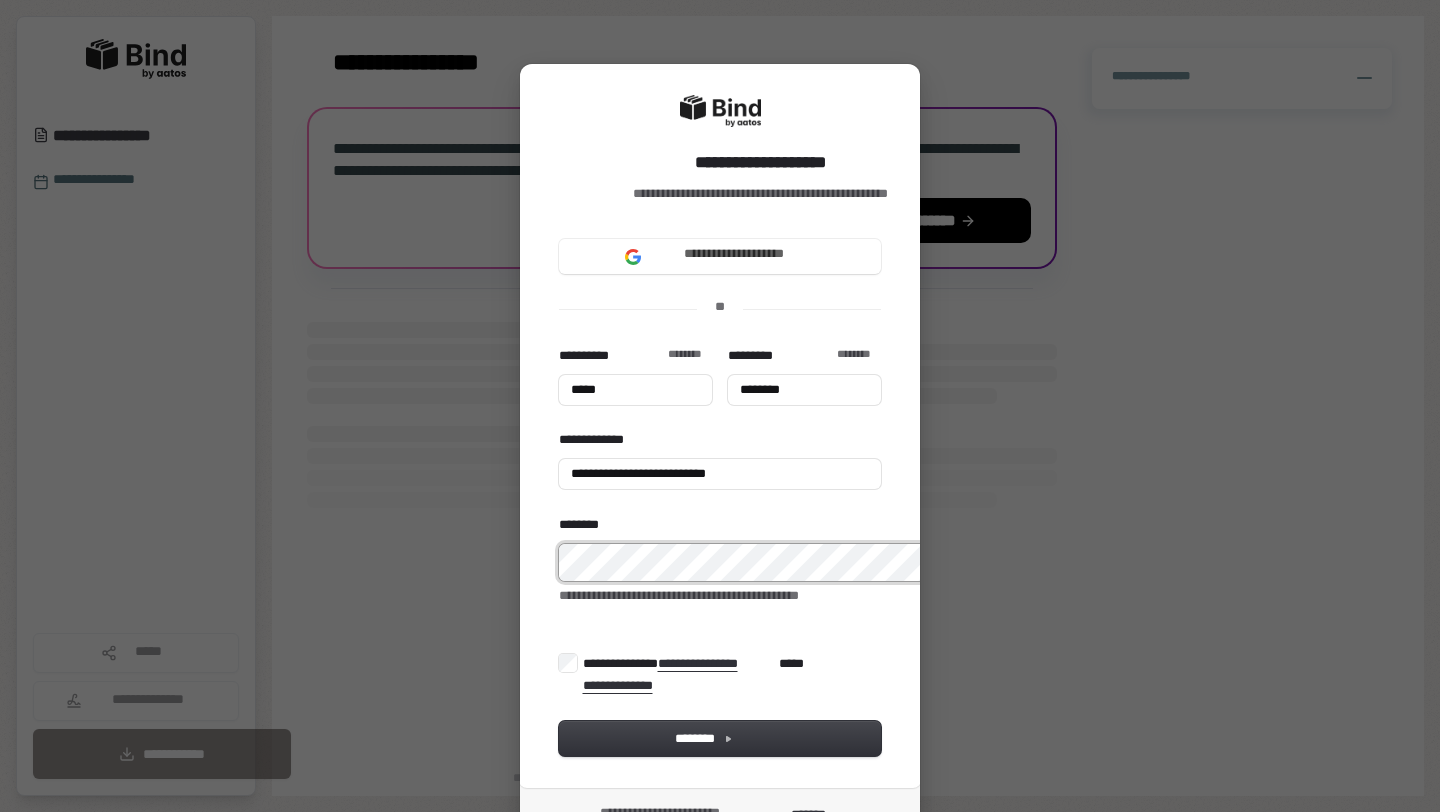 type on "********" 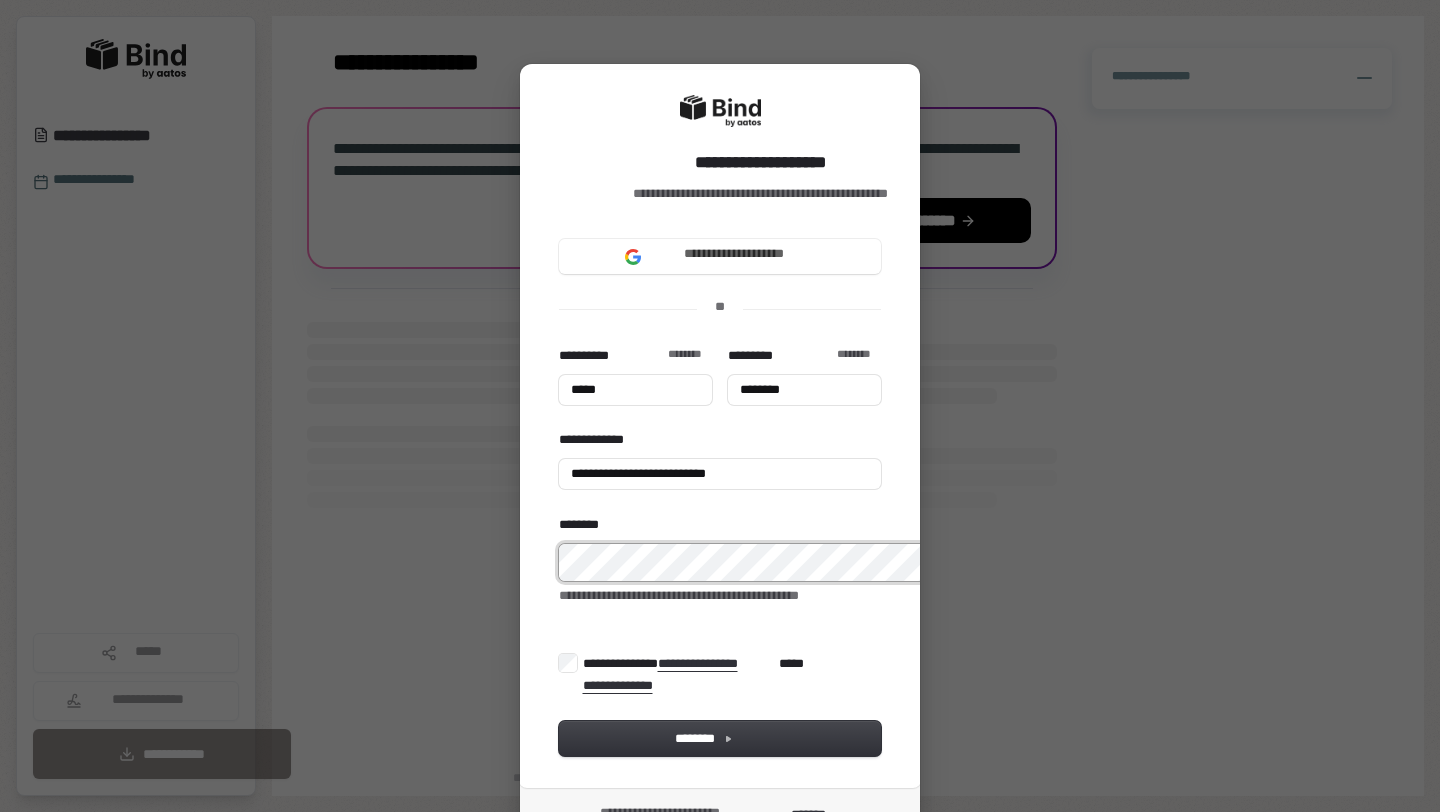 type on "*****" 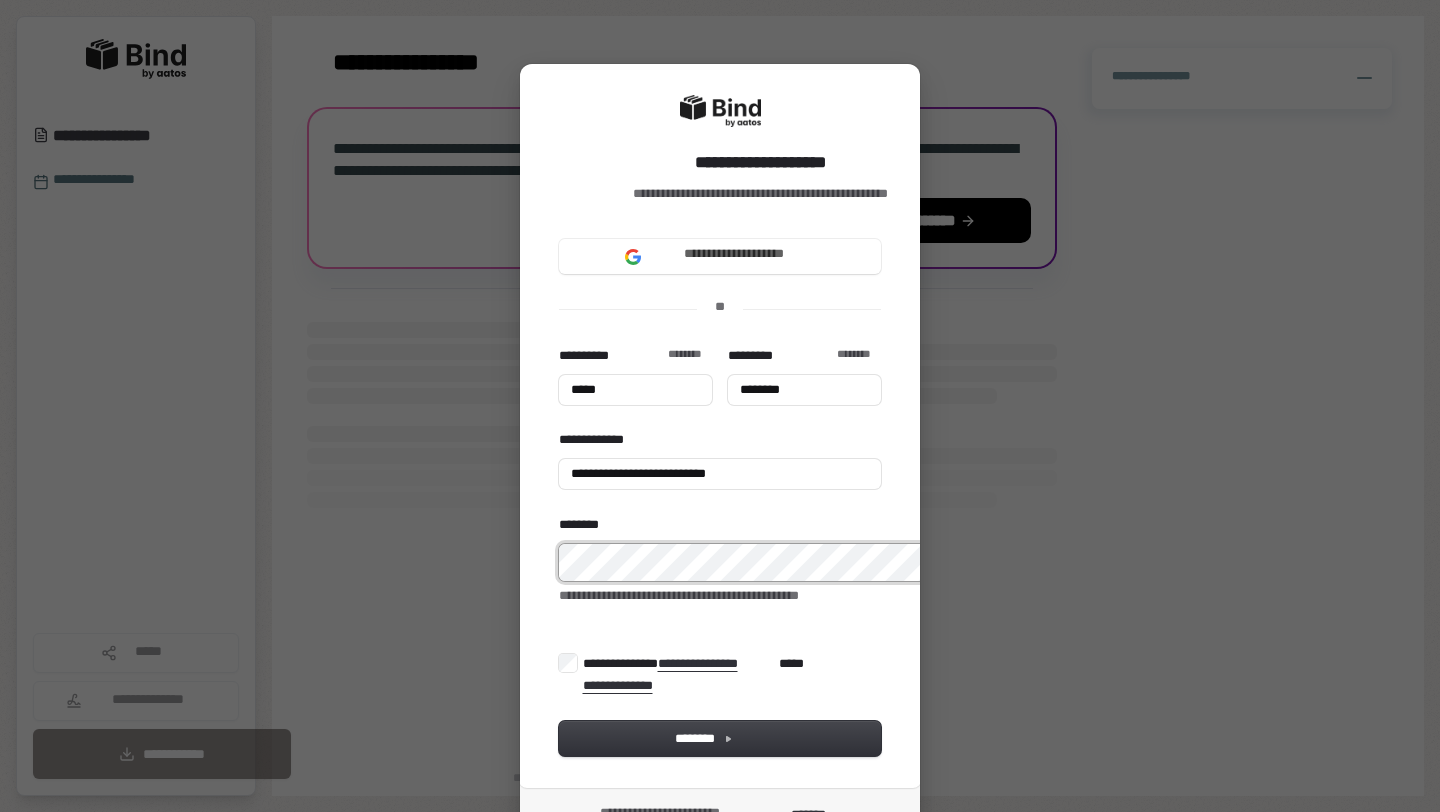 type on "********" 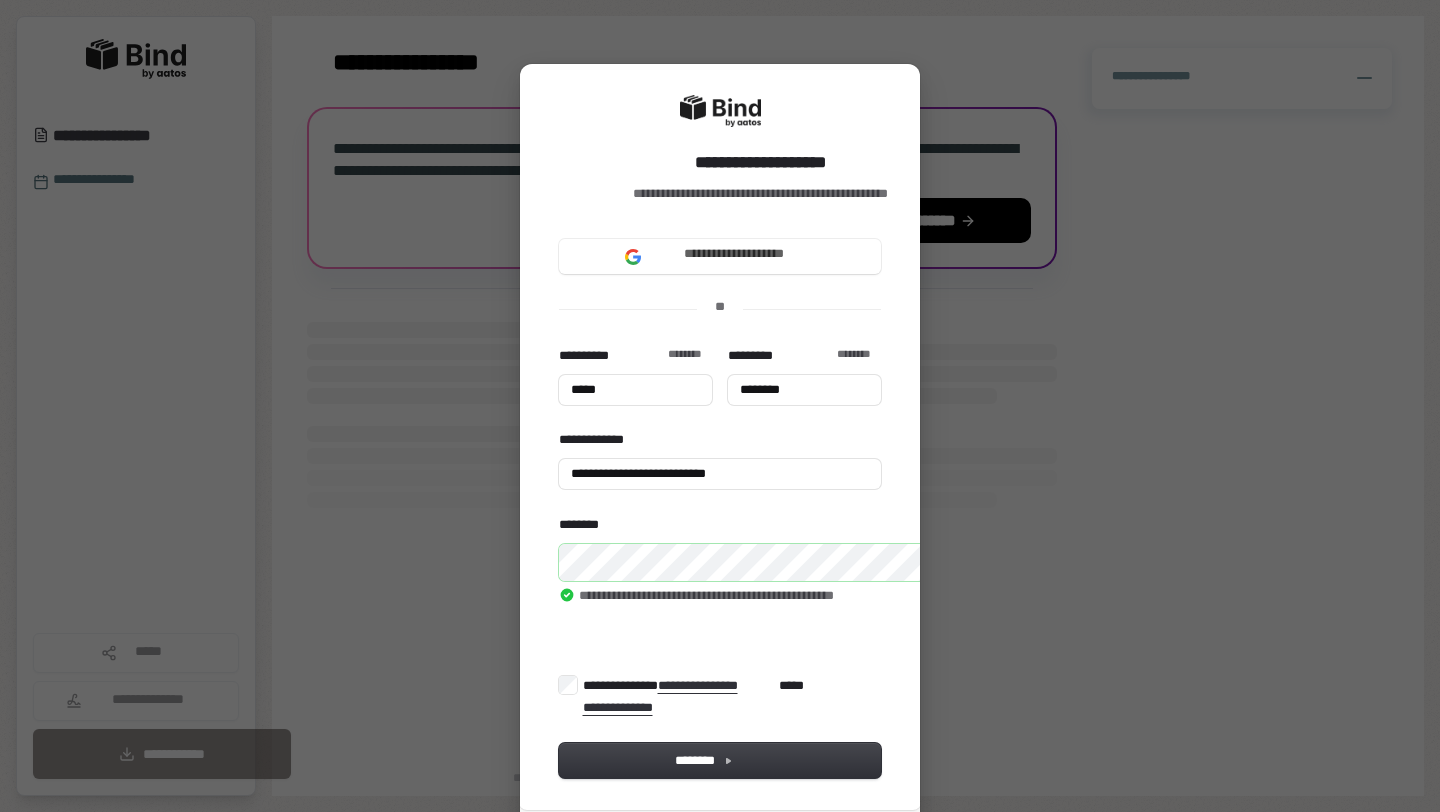 type on "*****" 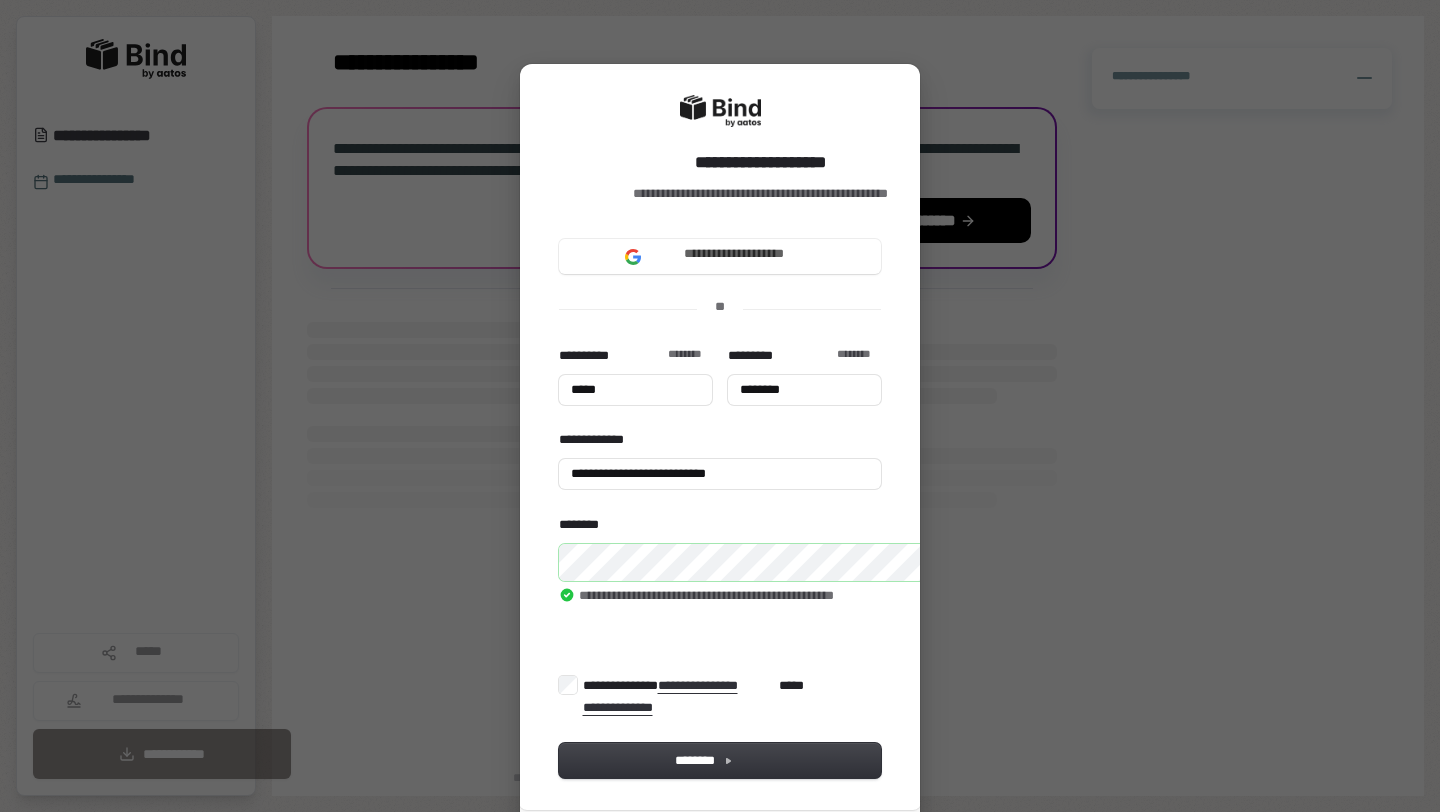 type on "********" 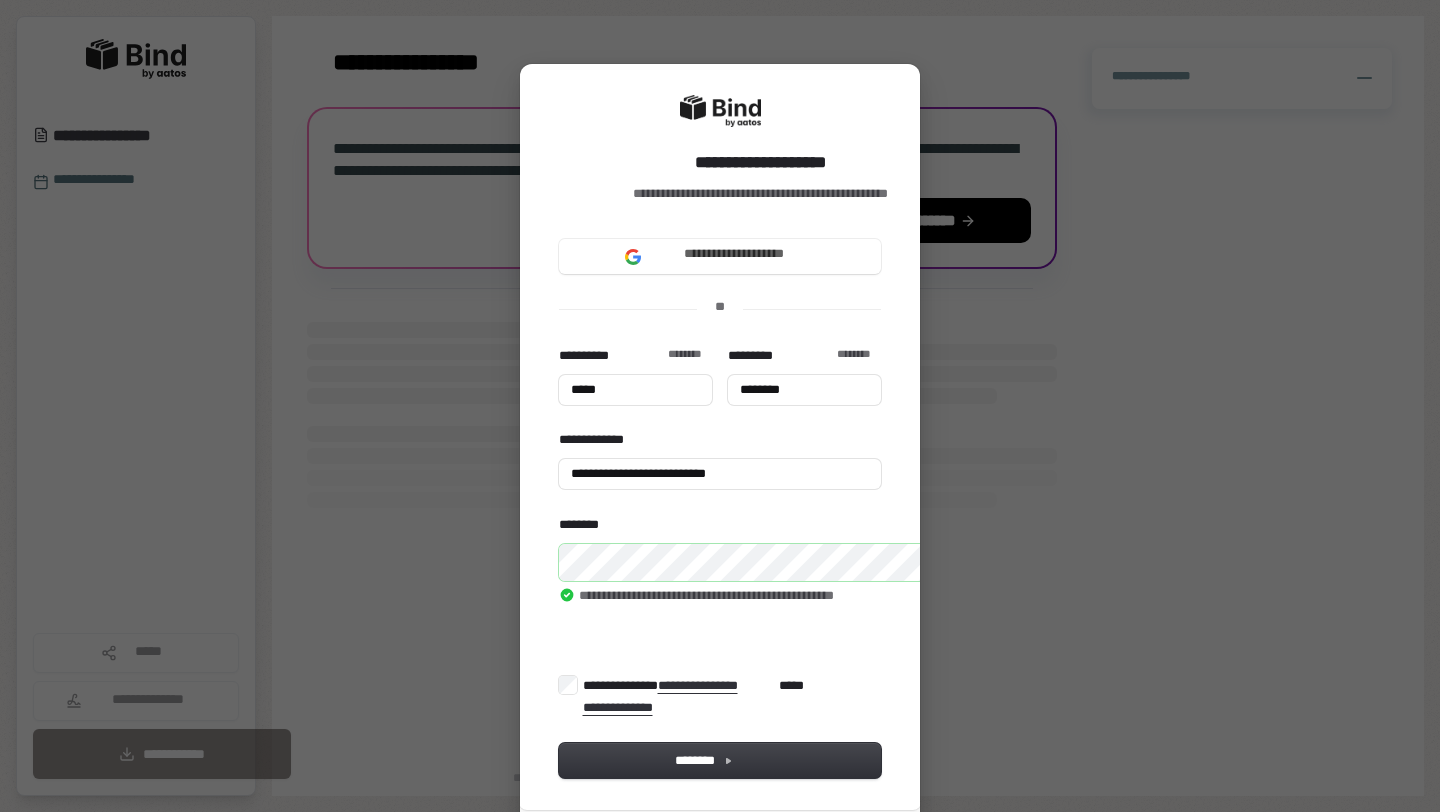 type on "********" 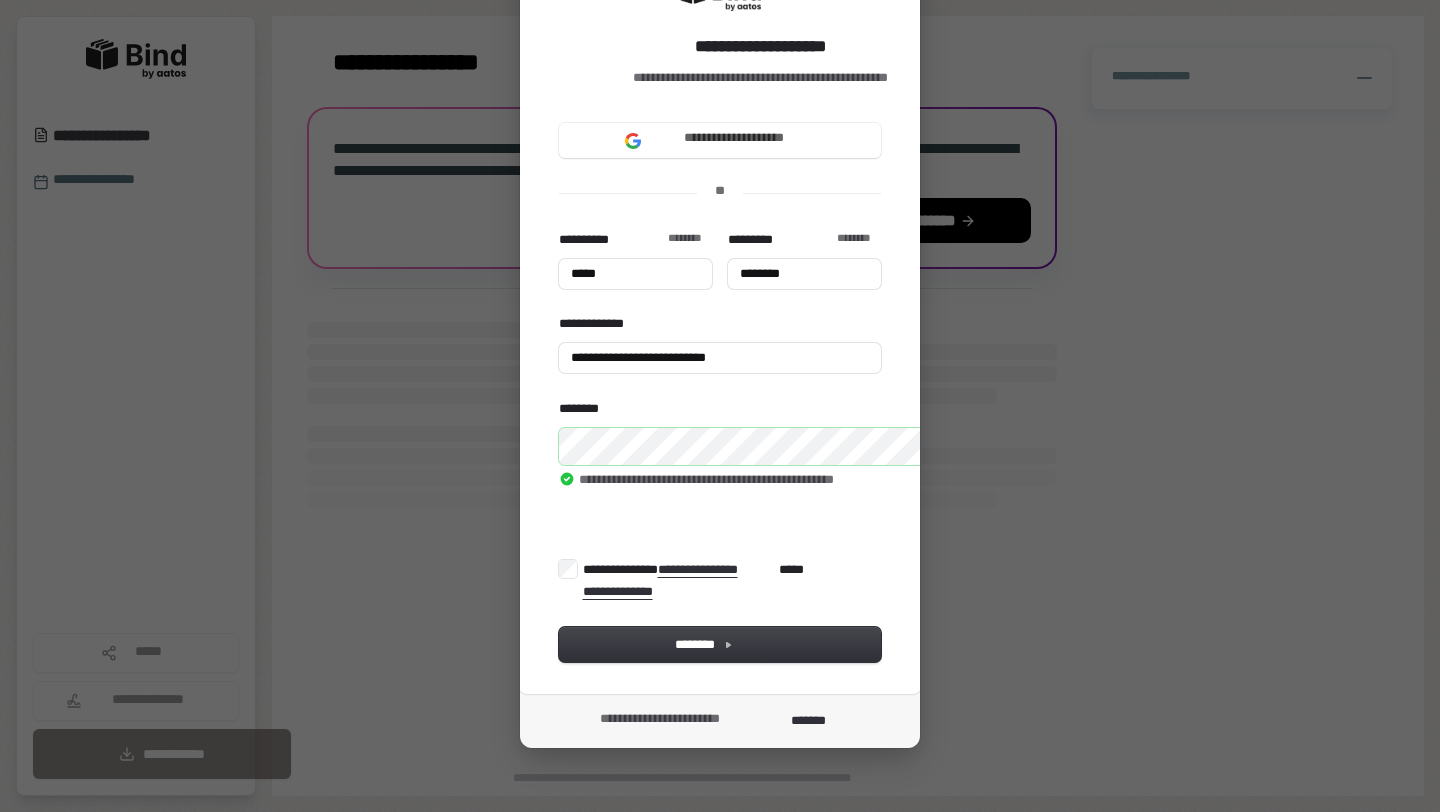 scroll, scrollTop: 168, scrollLeft: 0, axis: vertical 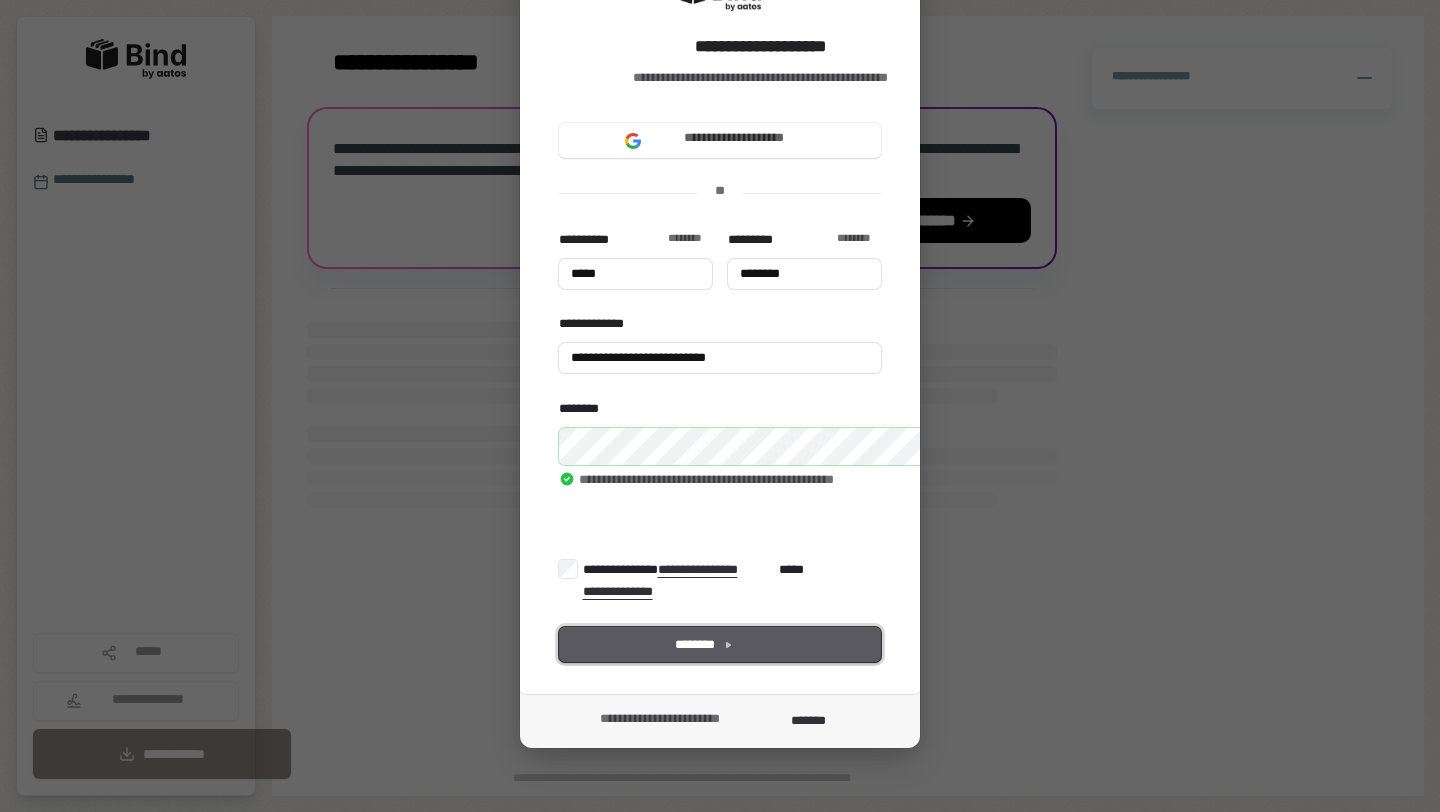 type on "*****" 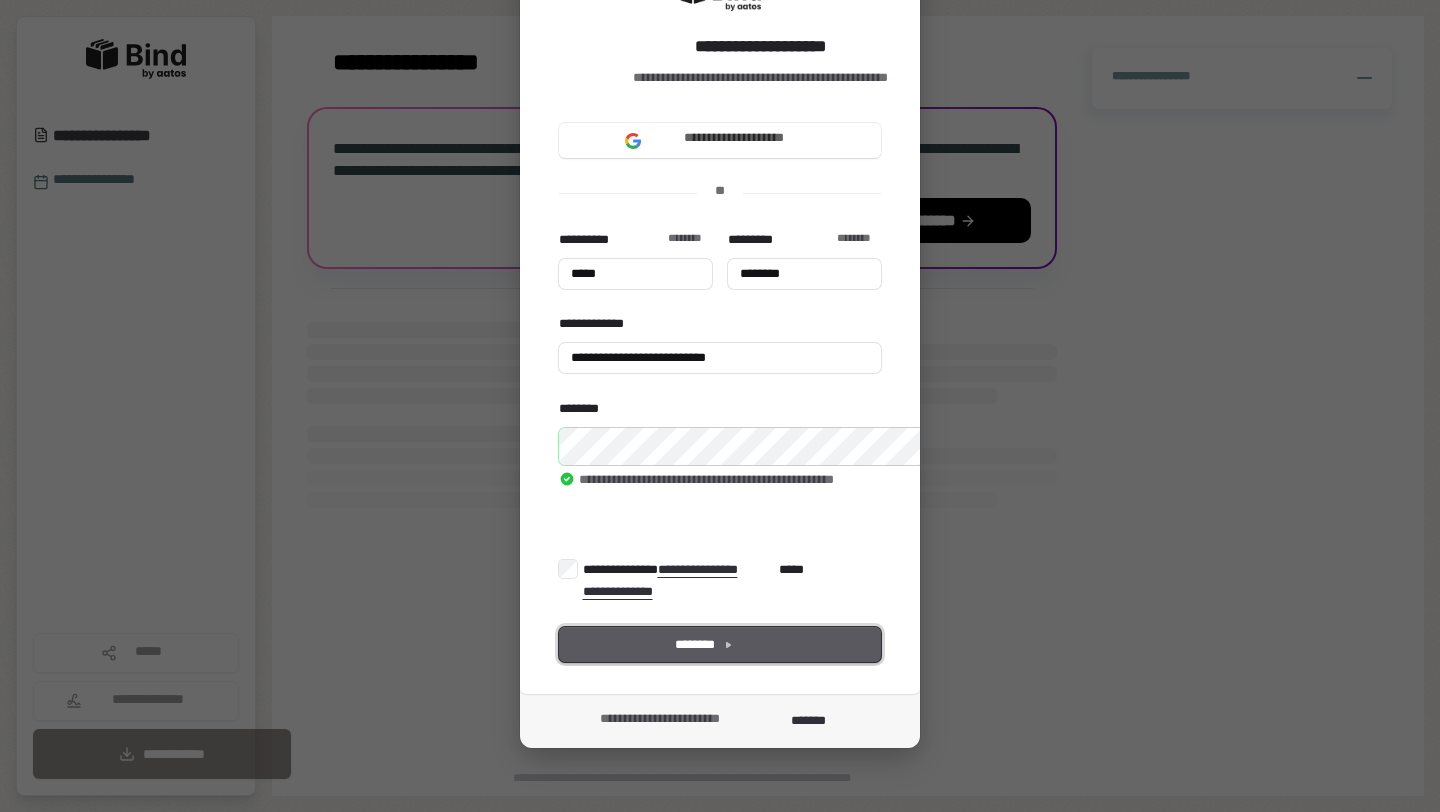type on "********" 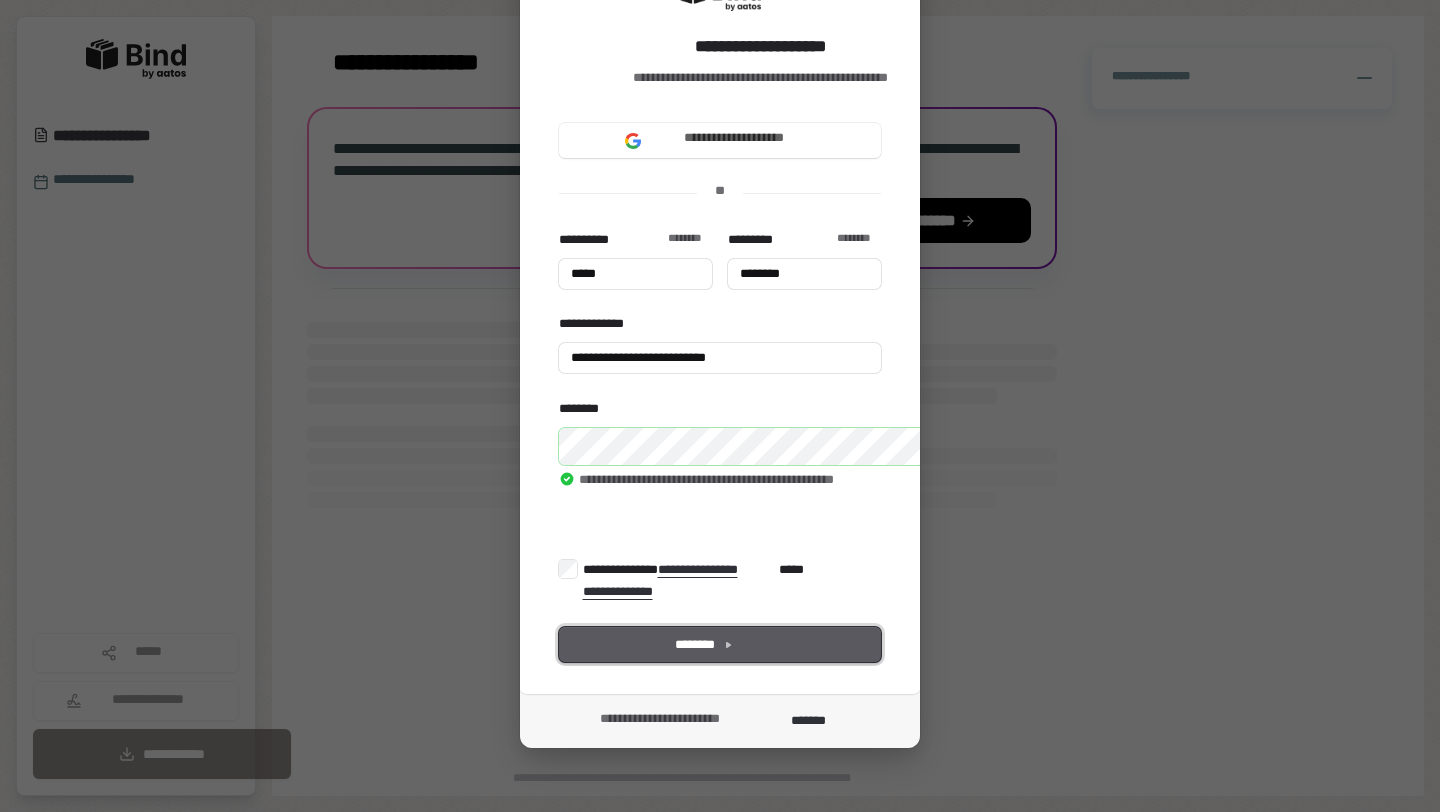 type on "**********" 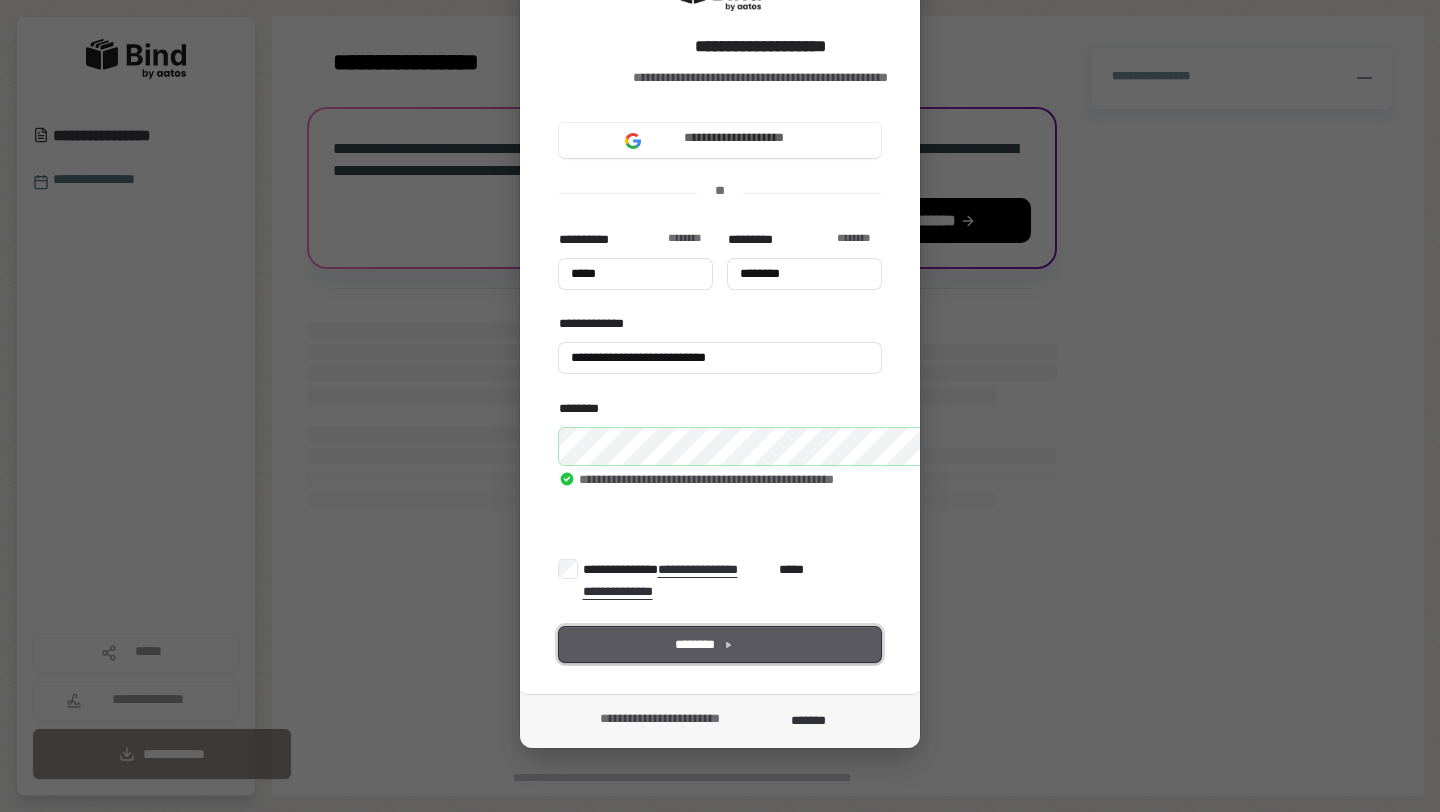 click on "********" at bounding box center (720, 644) 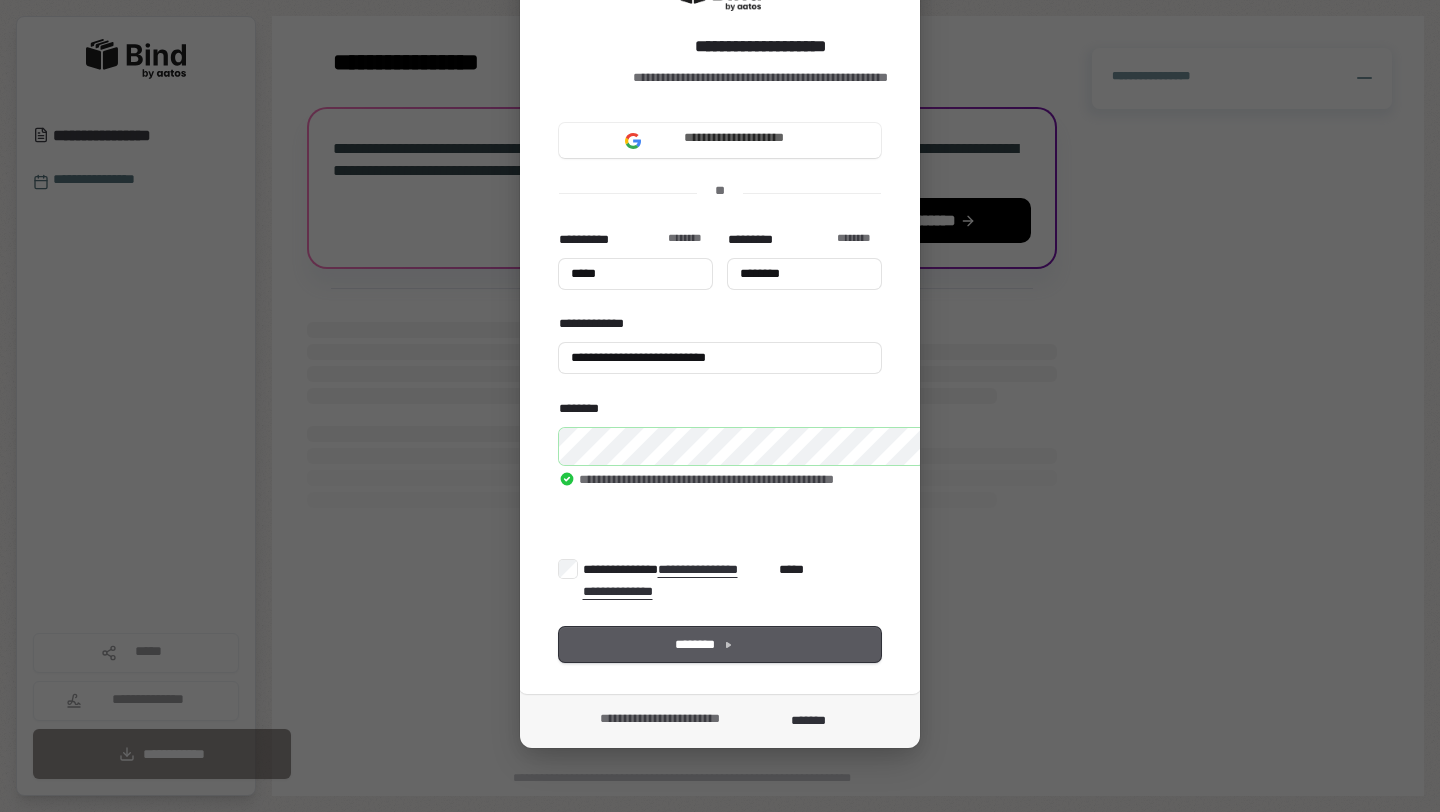 type on "*****" 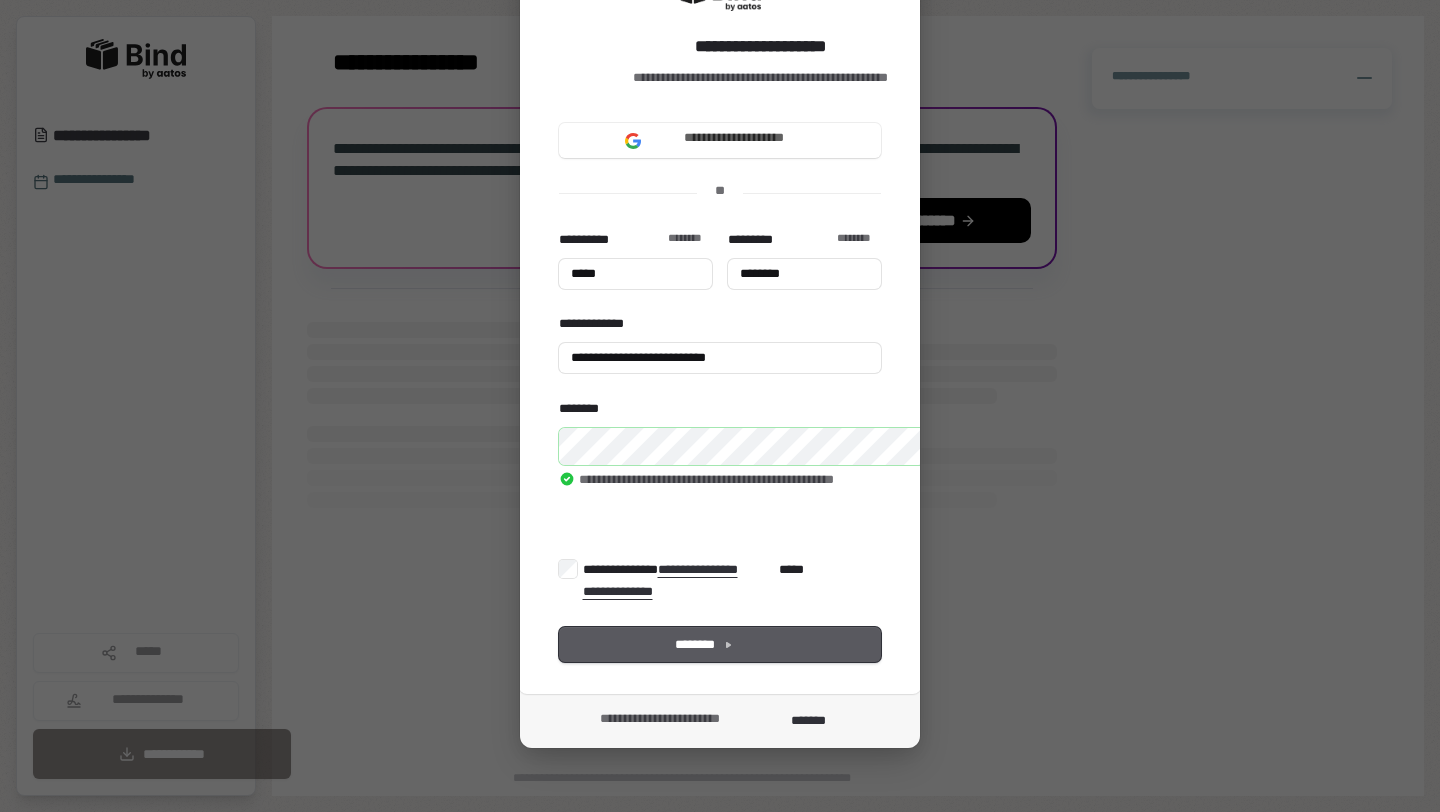 type on "********" 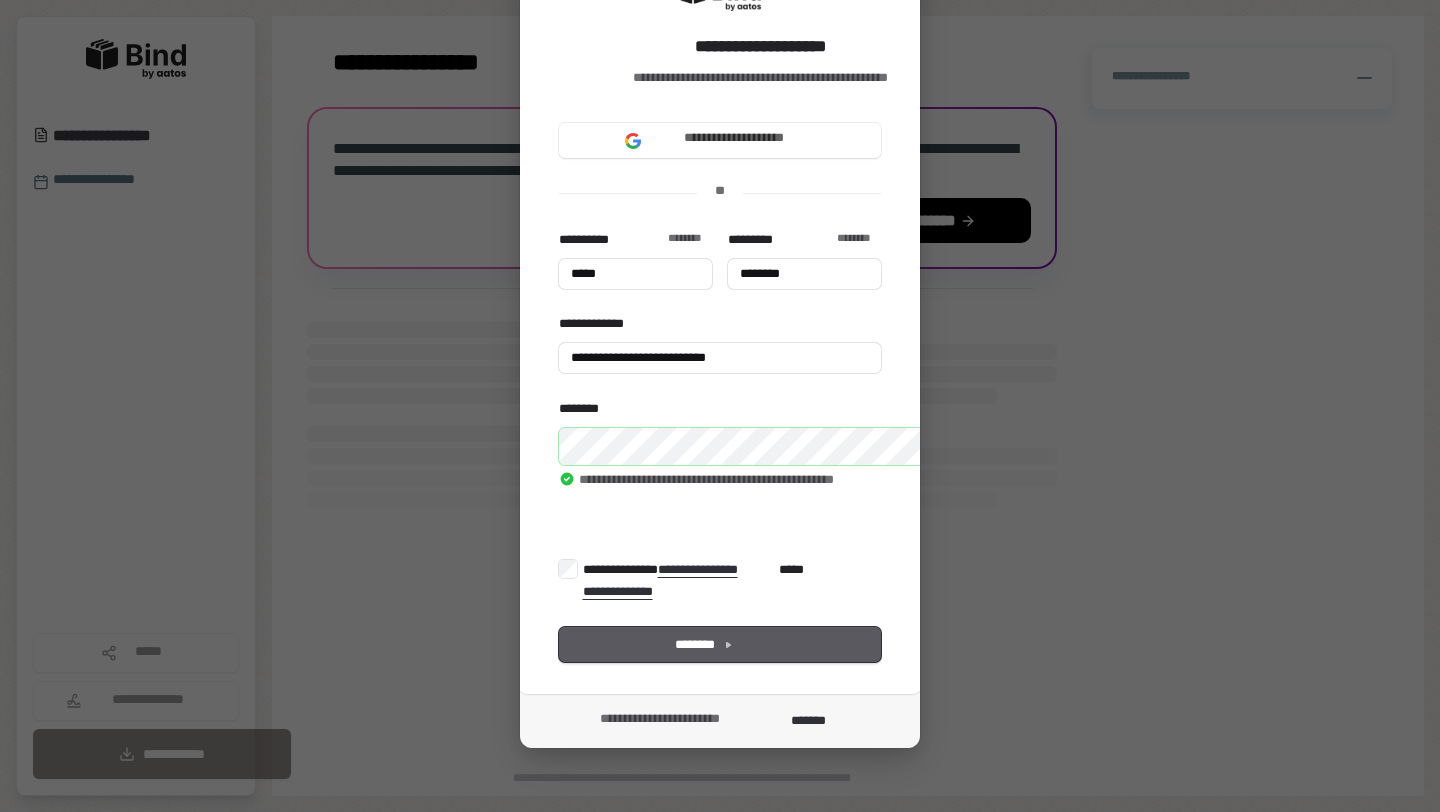 type on "**********" 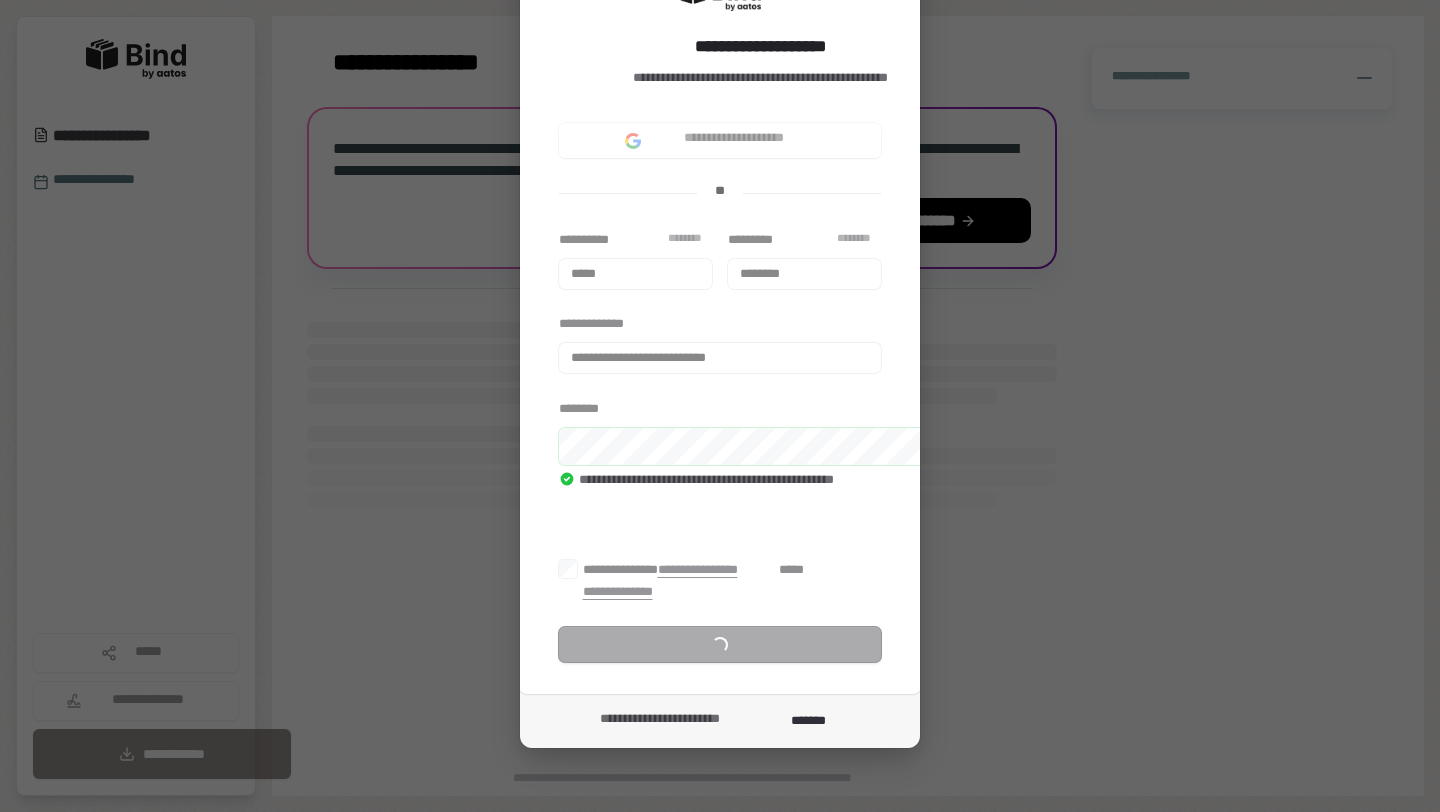scroll, scrollTop: 0, scrollLeft: 0, axis: both 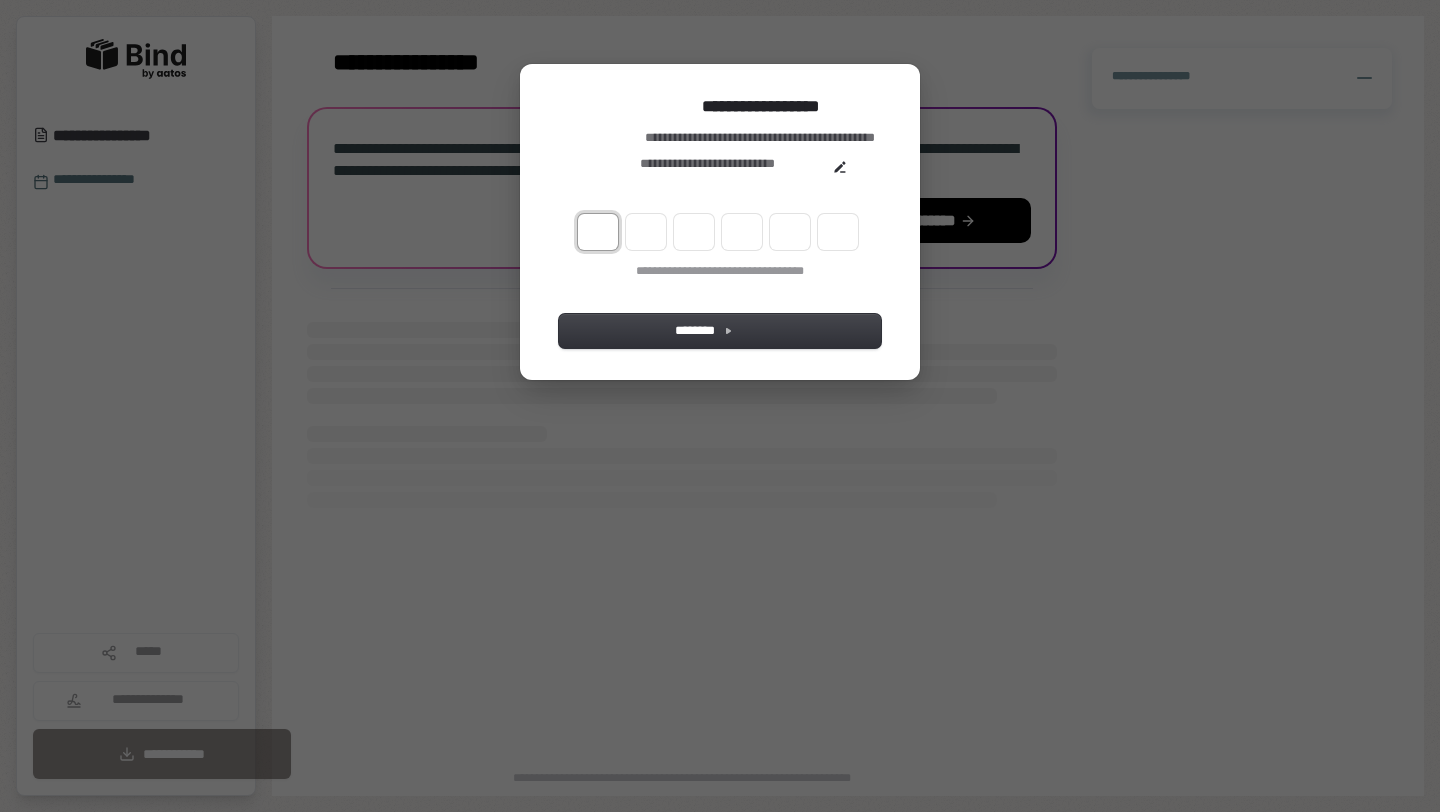 click at bounding box center (598, 232) 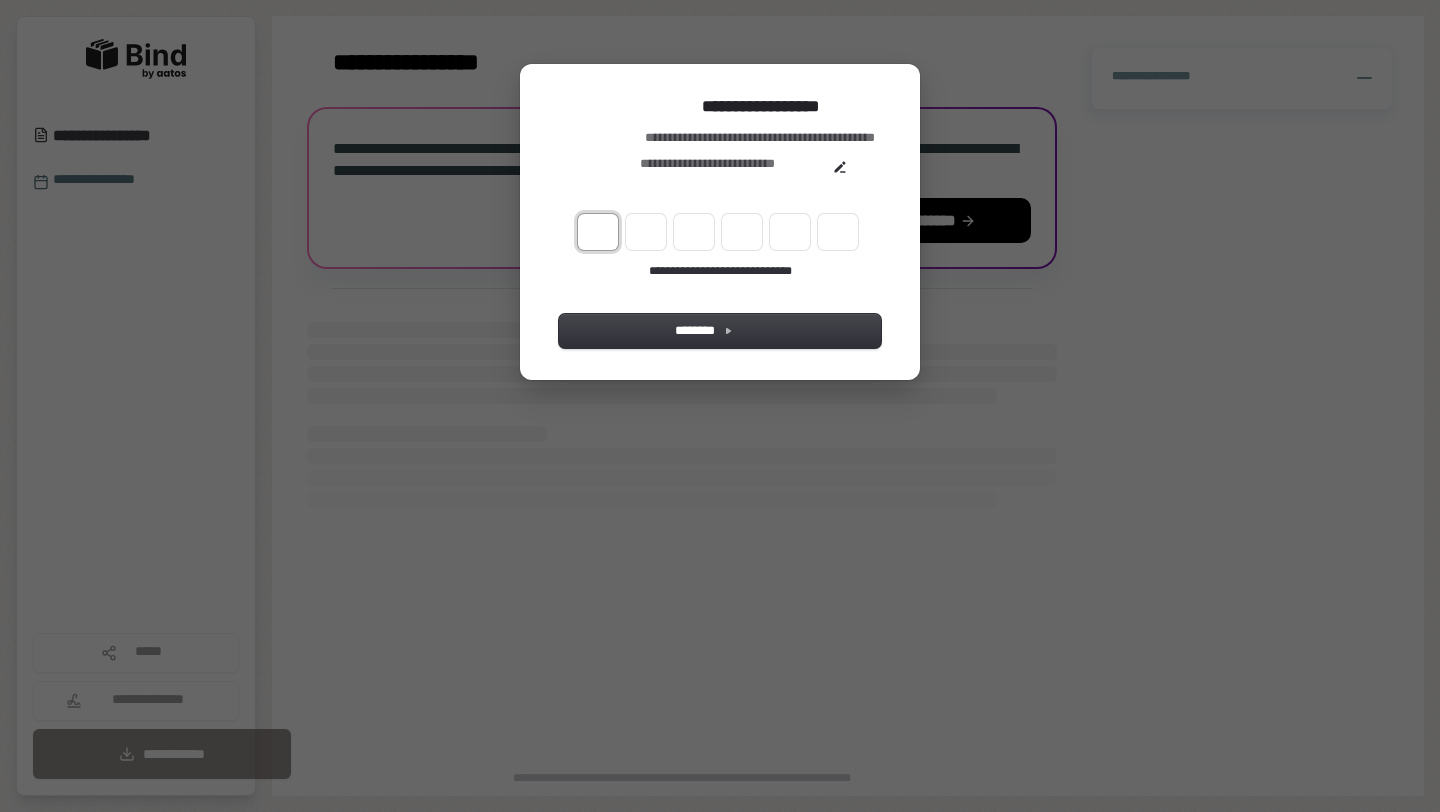 click at bounding box center (598, 232) 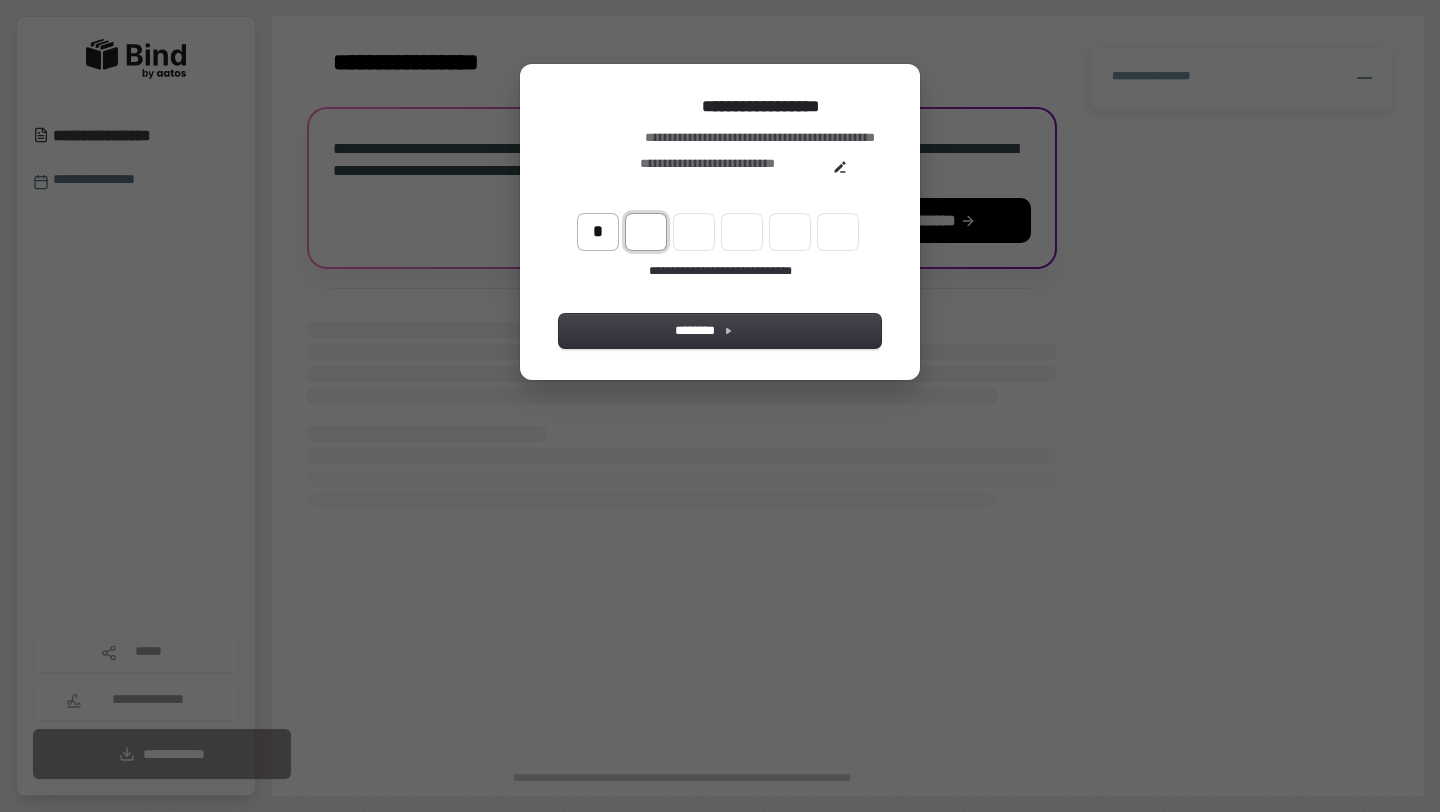 type on "*" 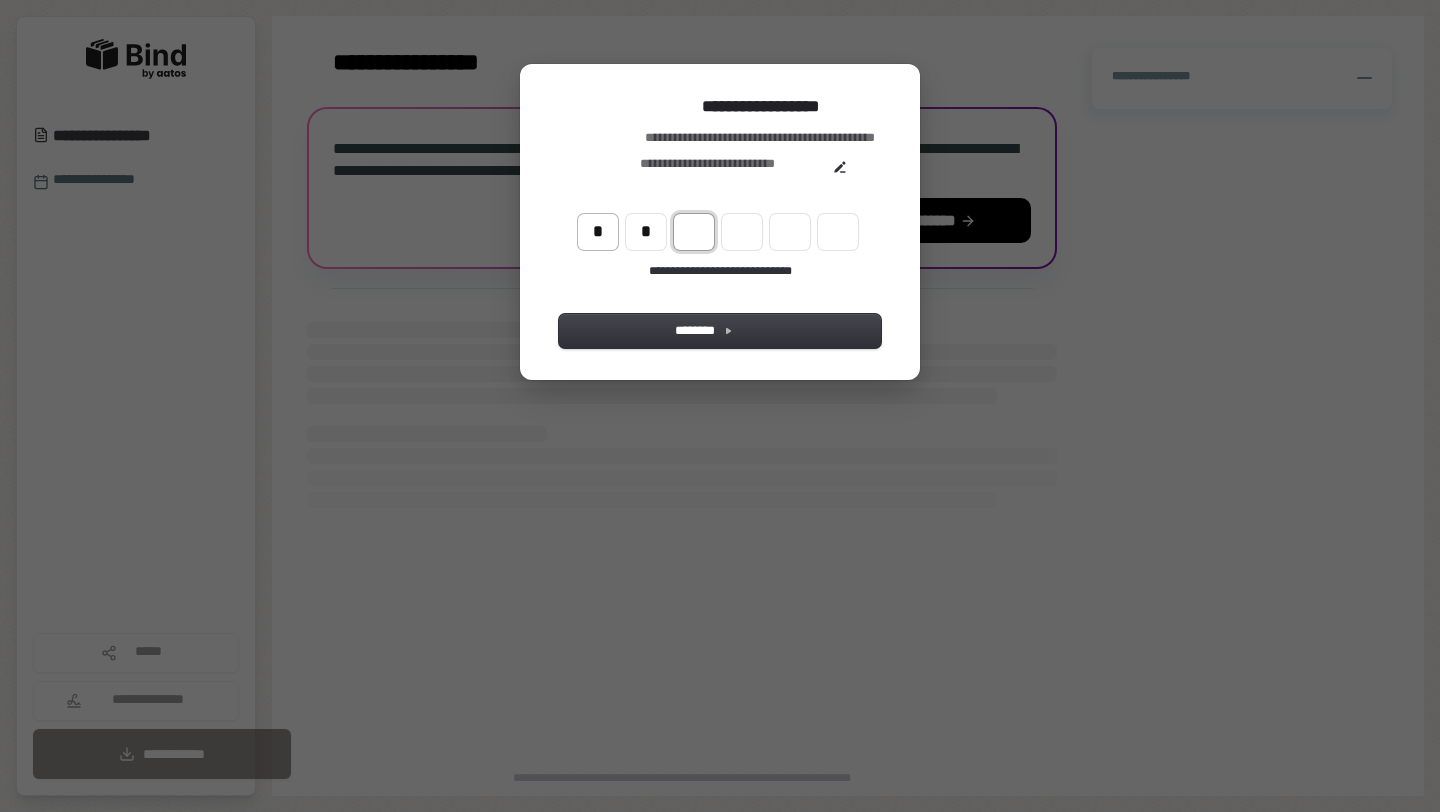 type on "**" 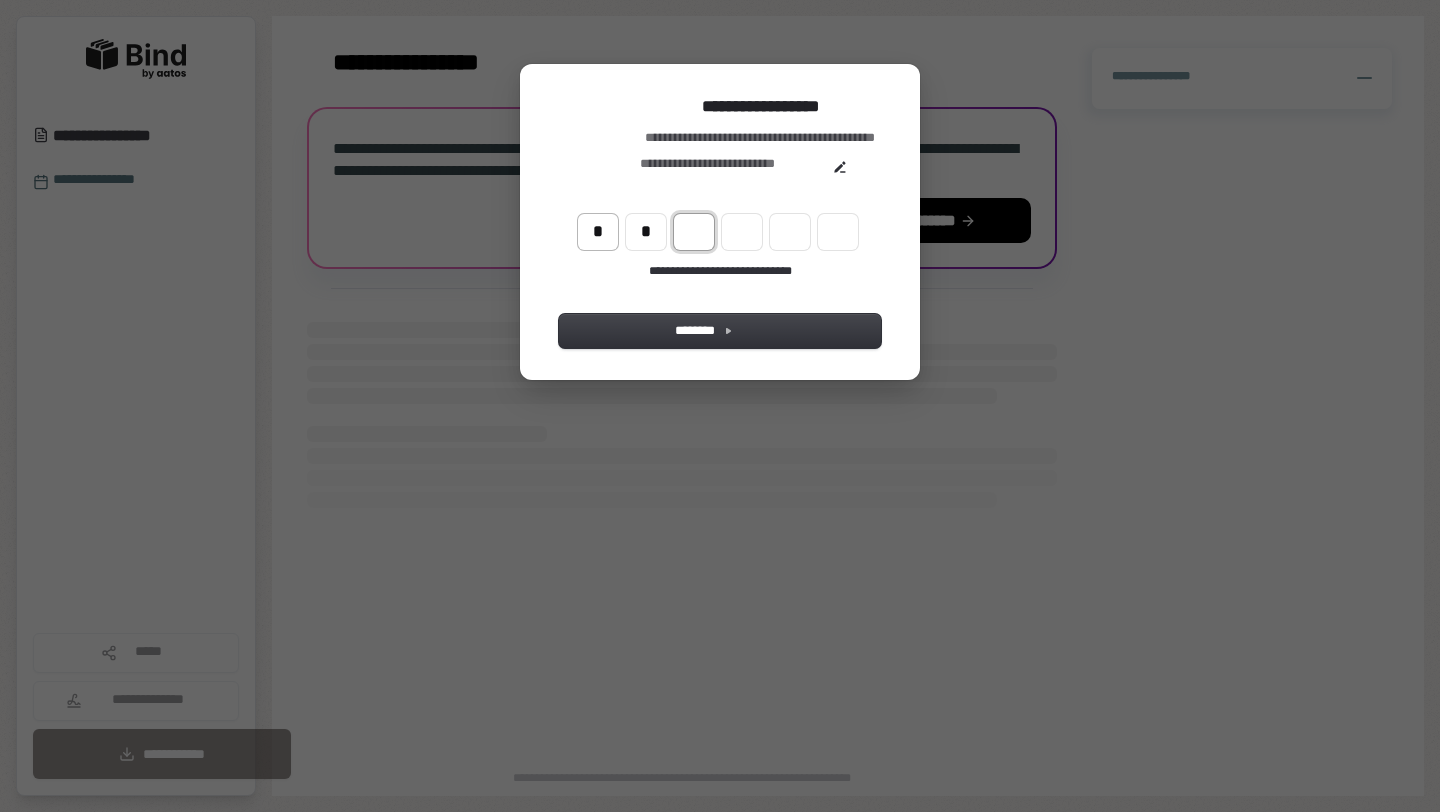 type on "*" 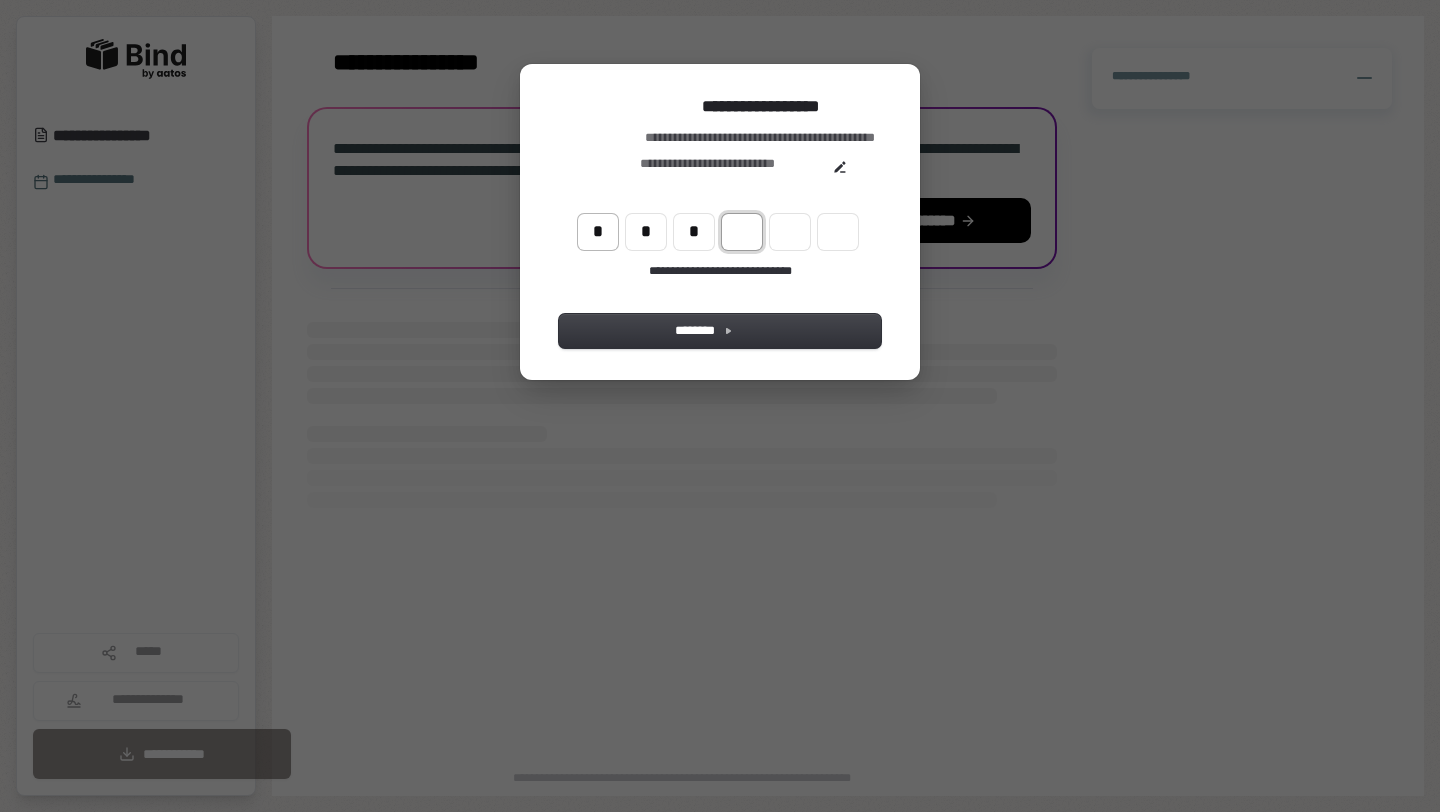 type on "***" 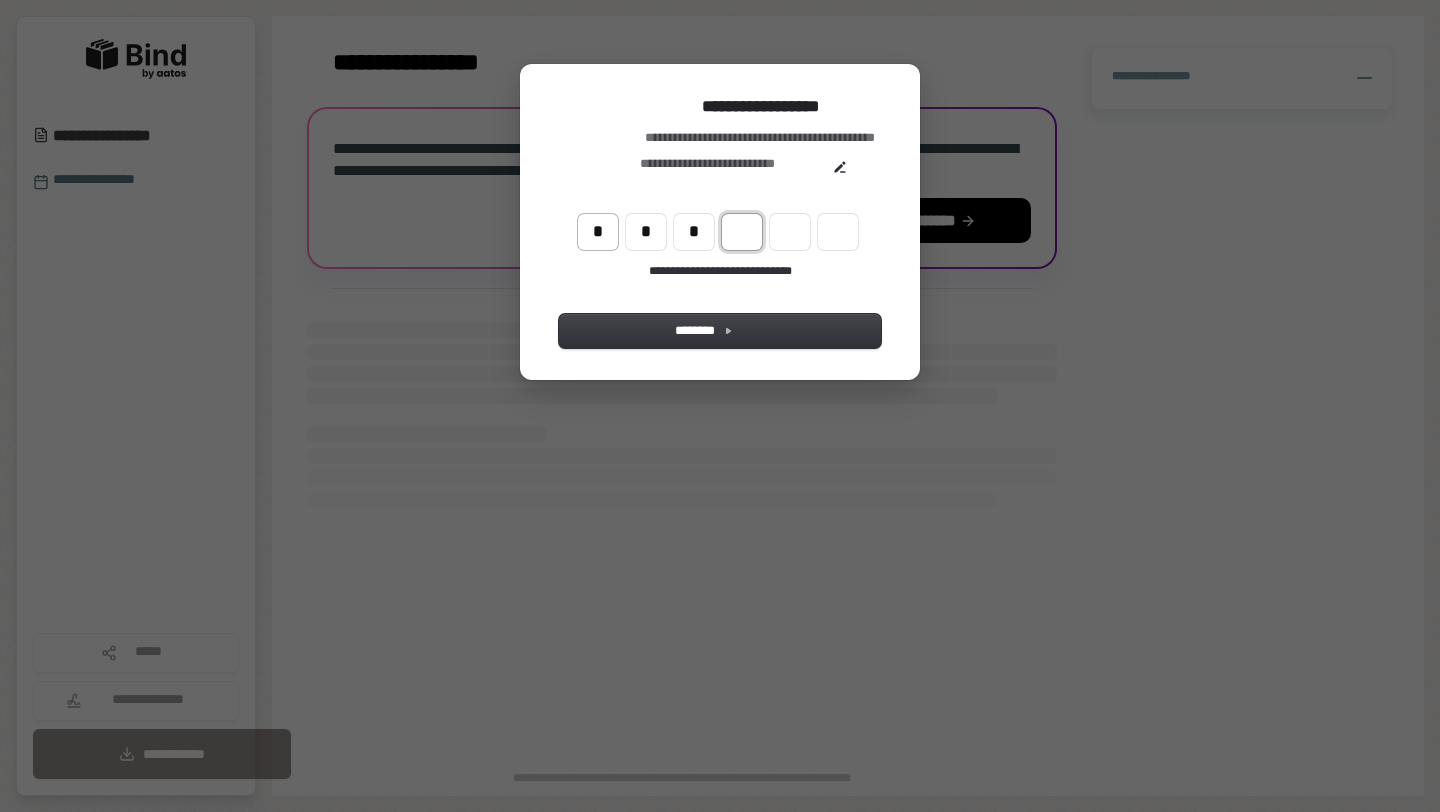 type on "*" 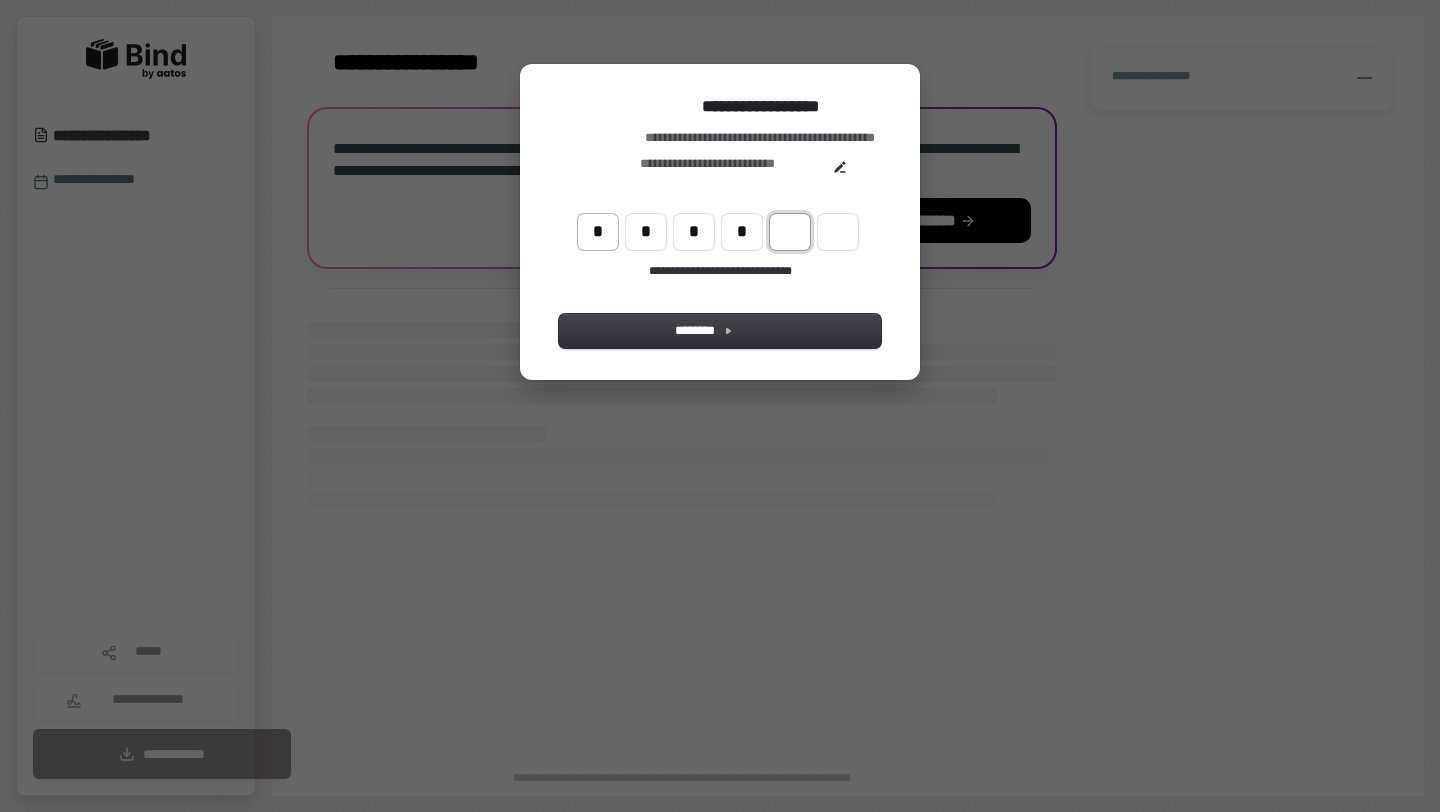 type on "****" 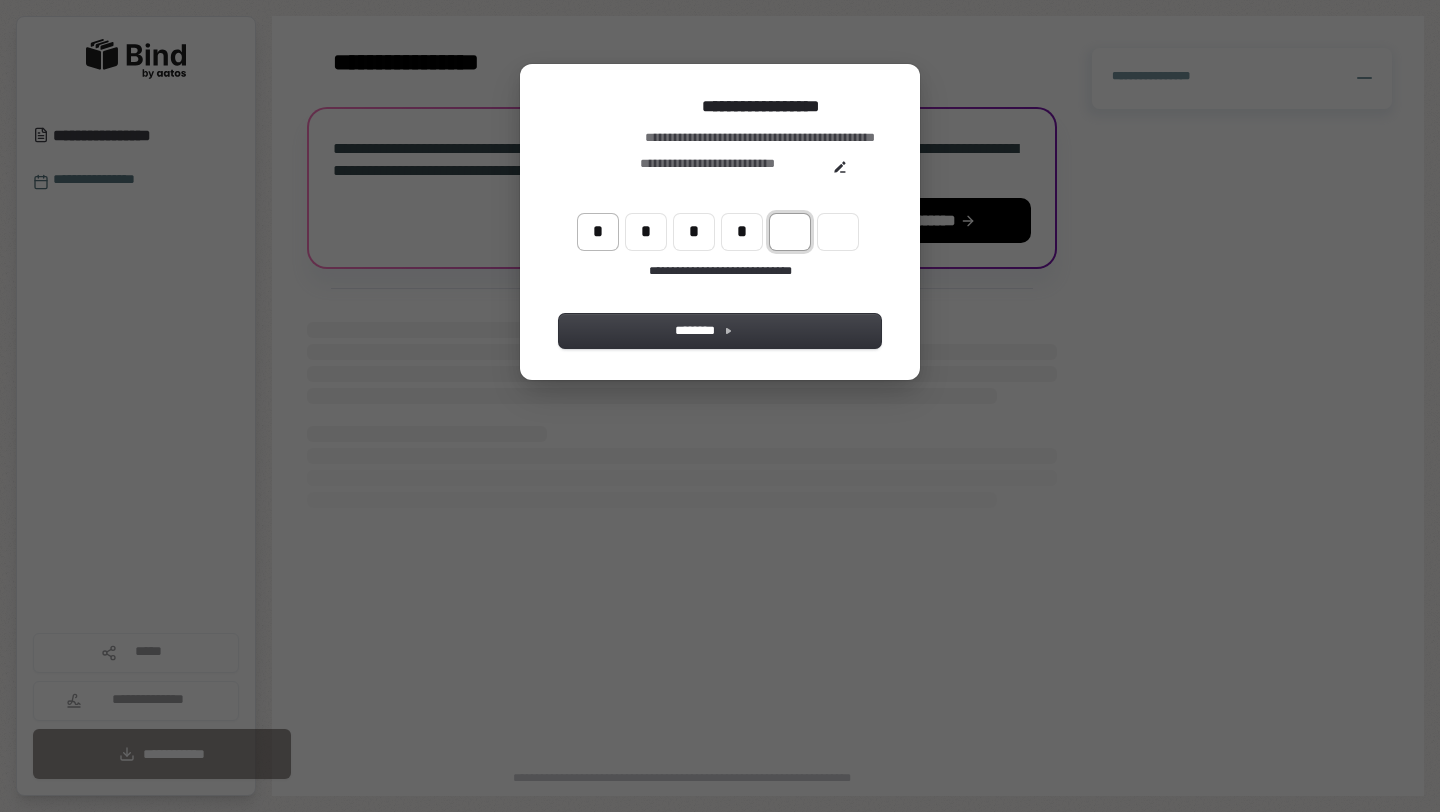 type on "*" 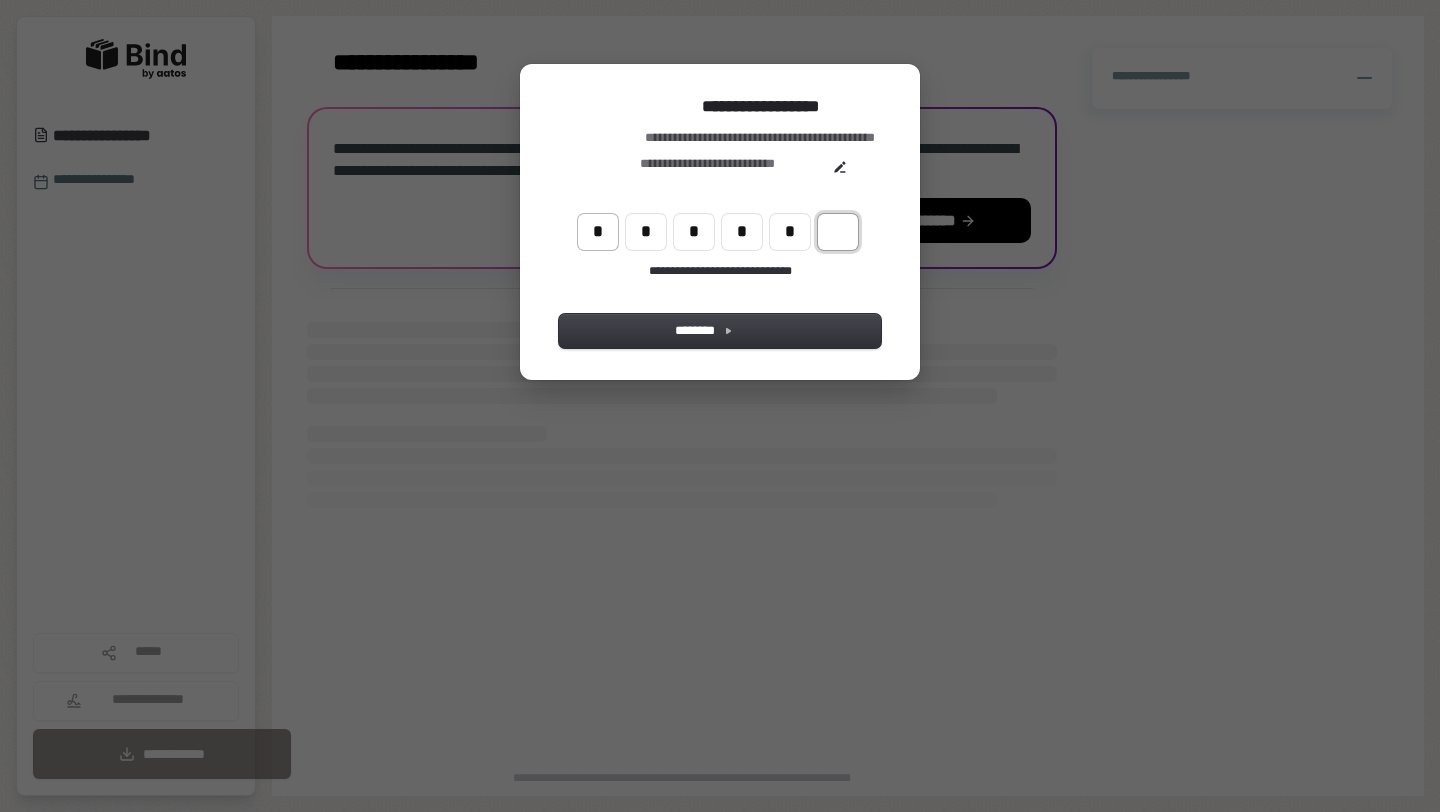 type on "******" 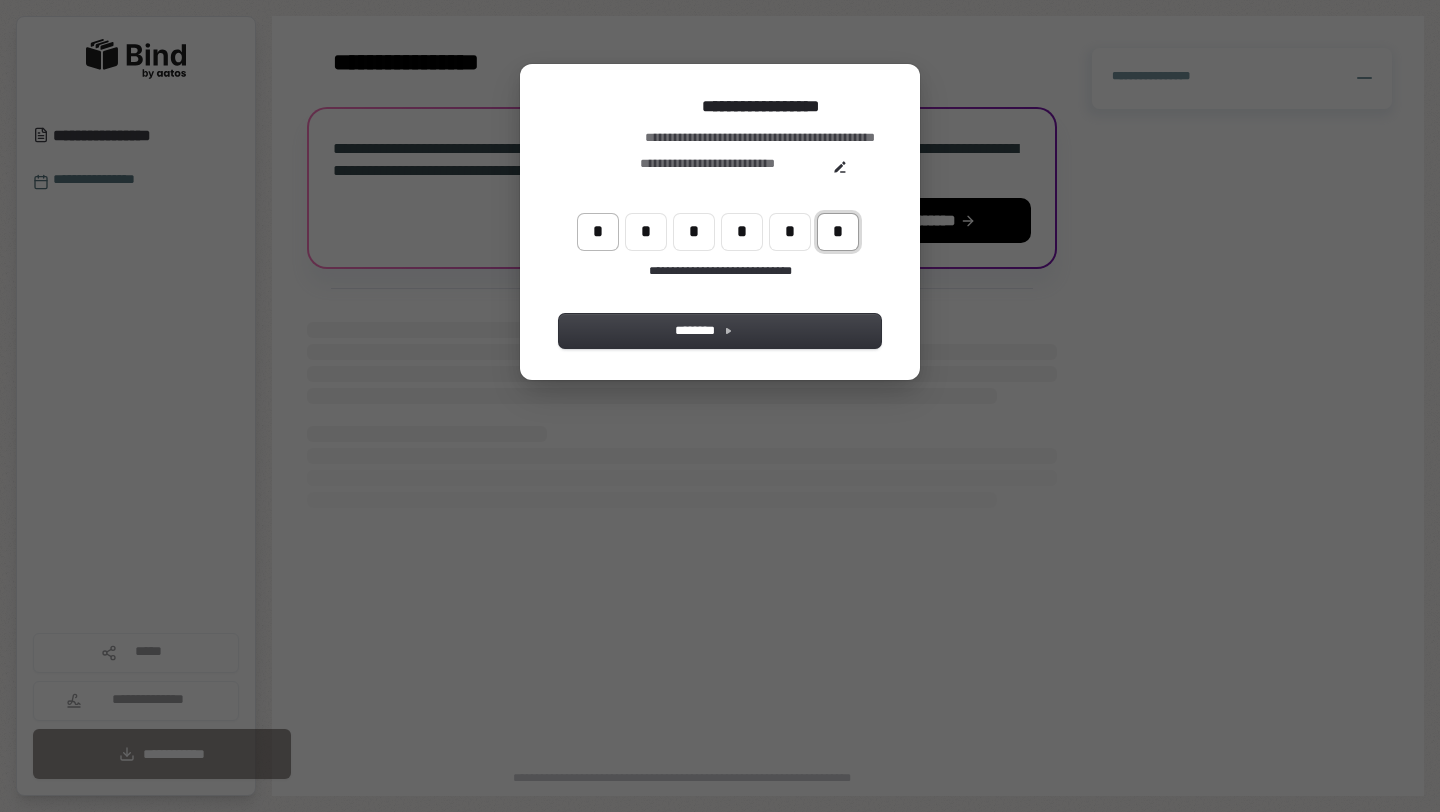 type on "*" 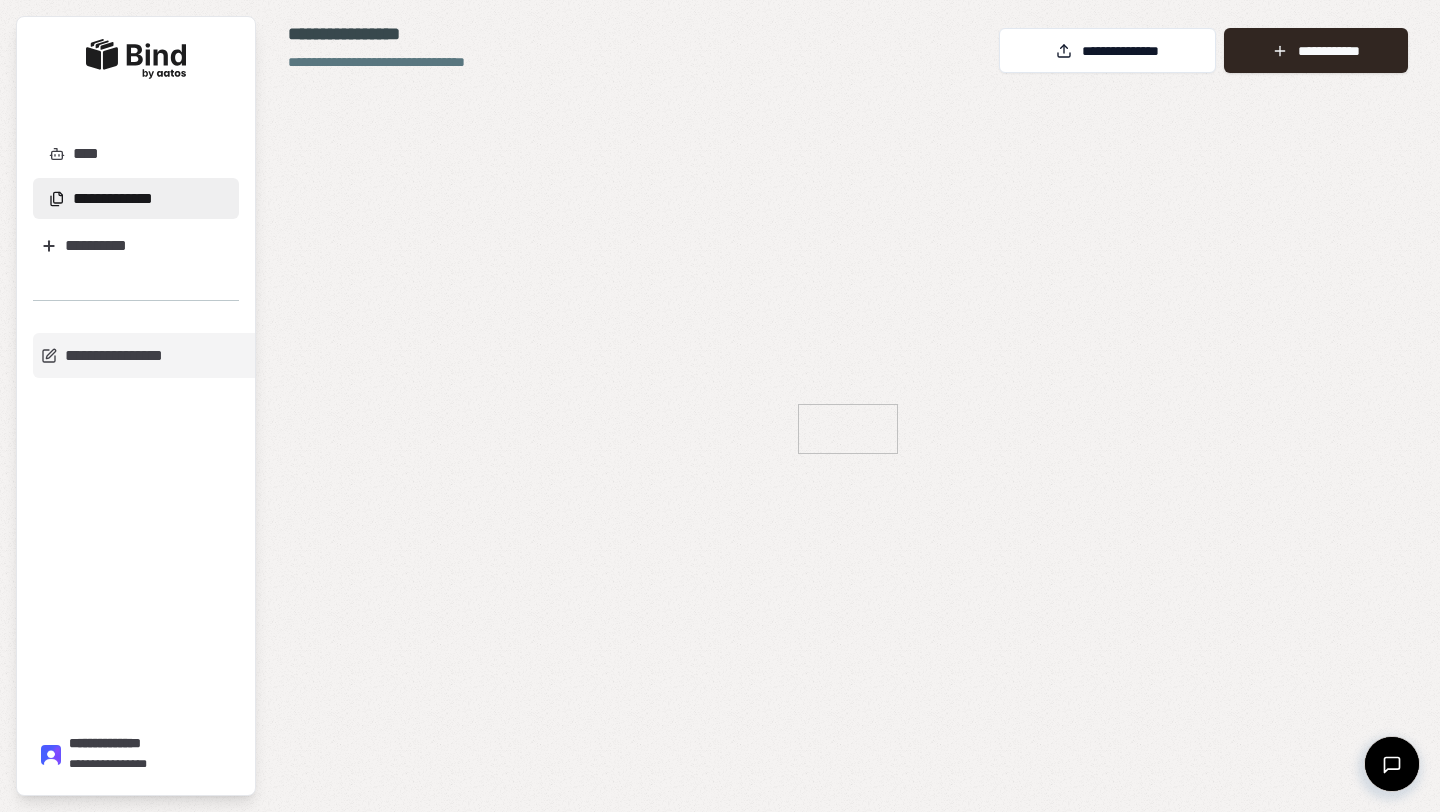 scroll, scrollTop: 0, scrollLeft: 0, axis: both 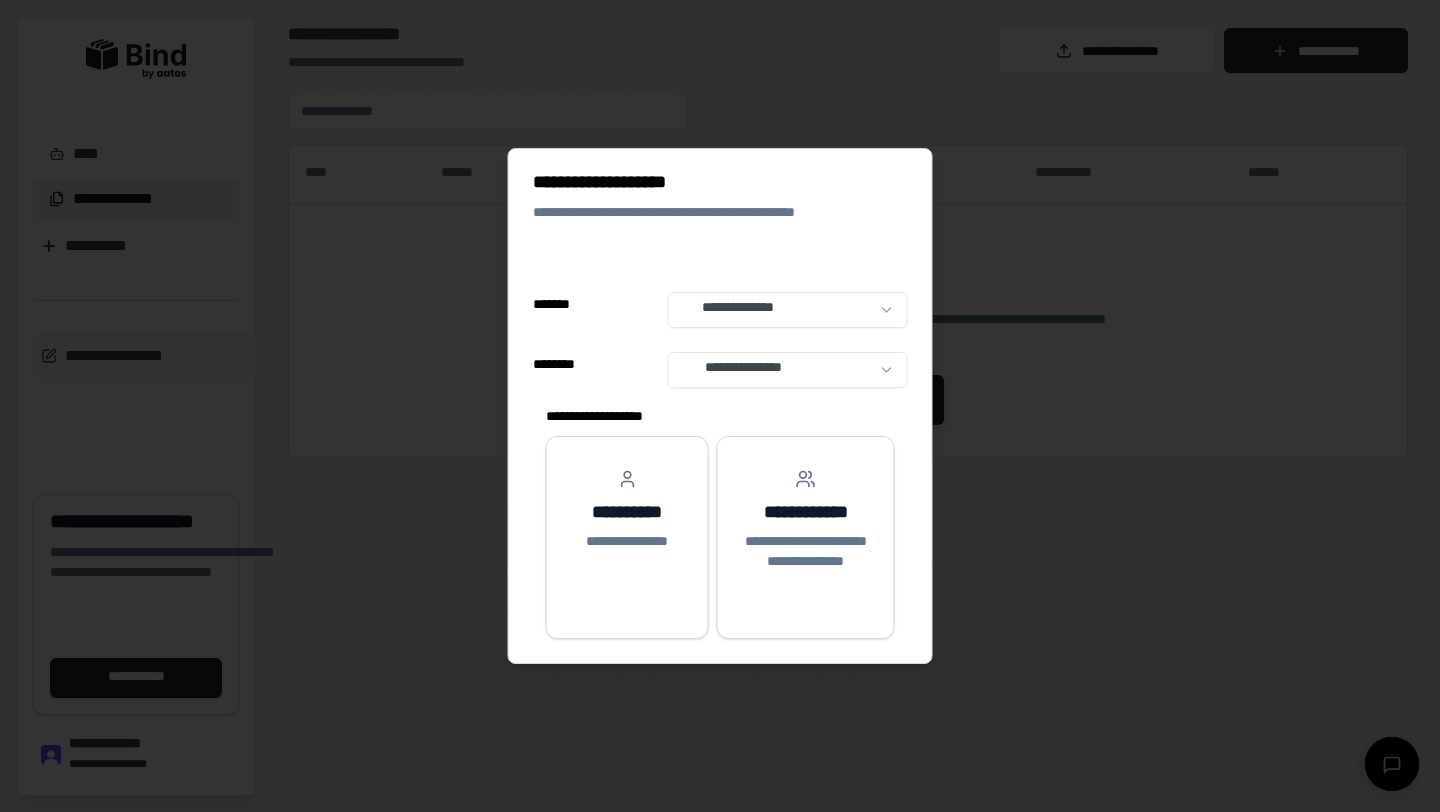 select on "**" 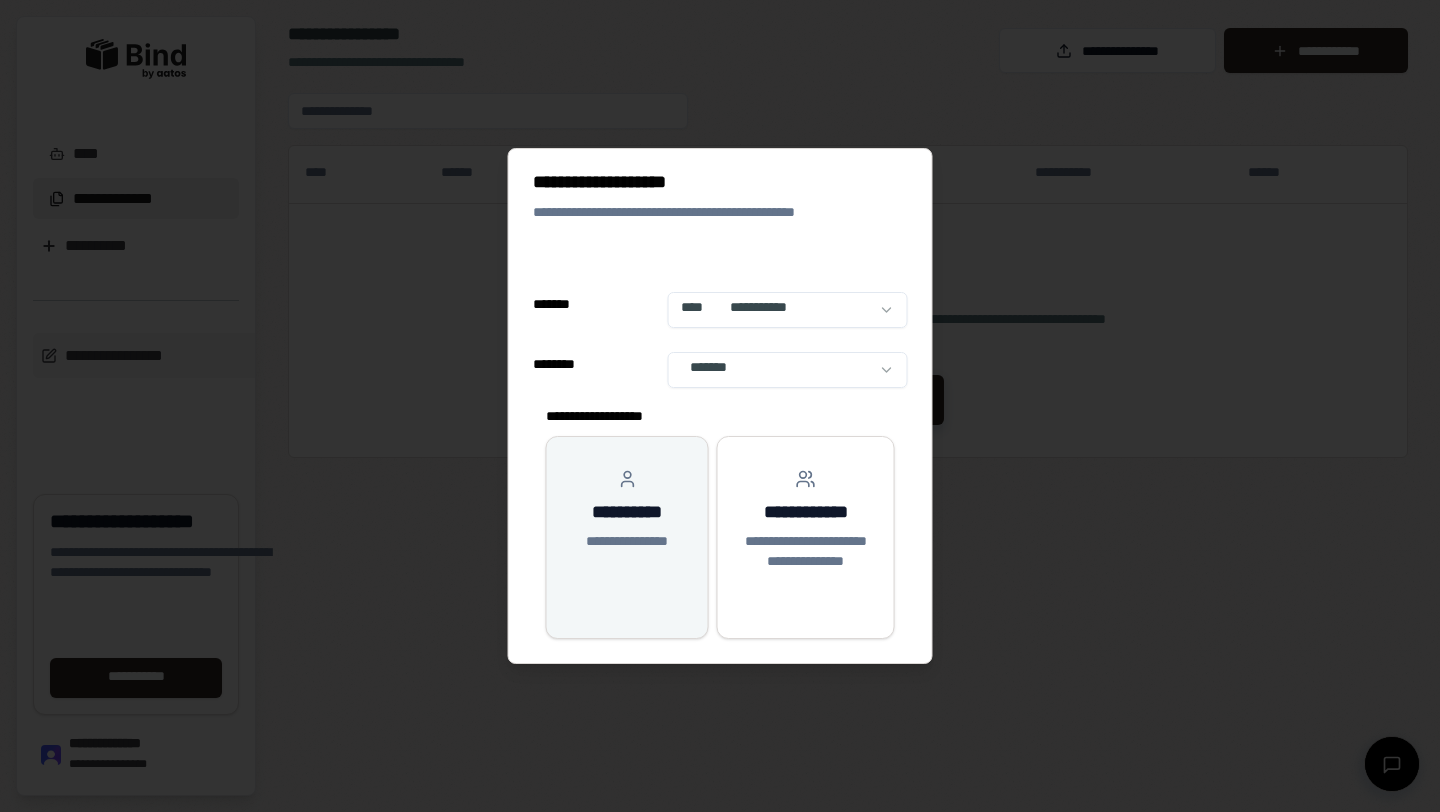 click on "**********" at bounding box center (627, 513) 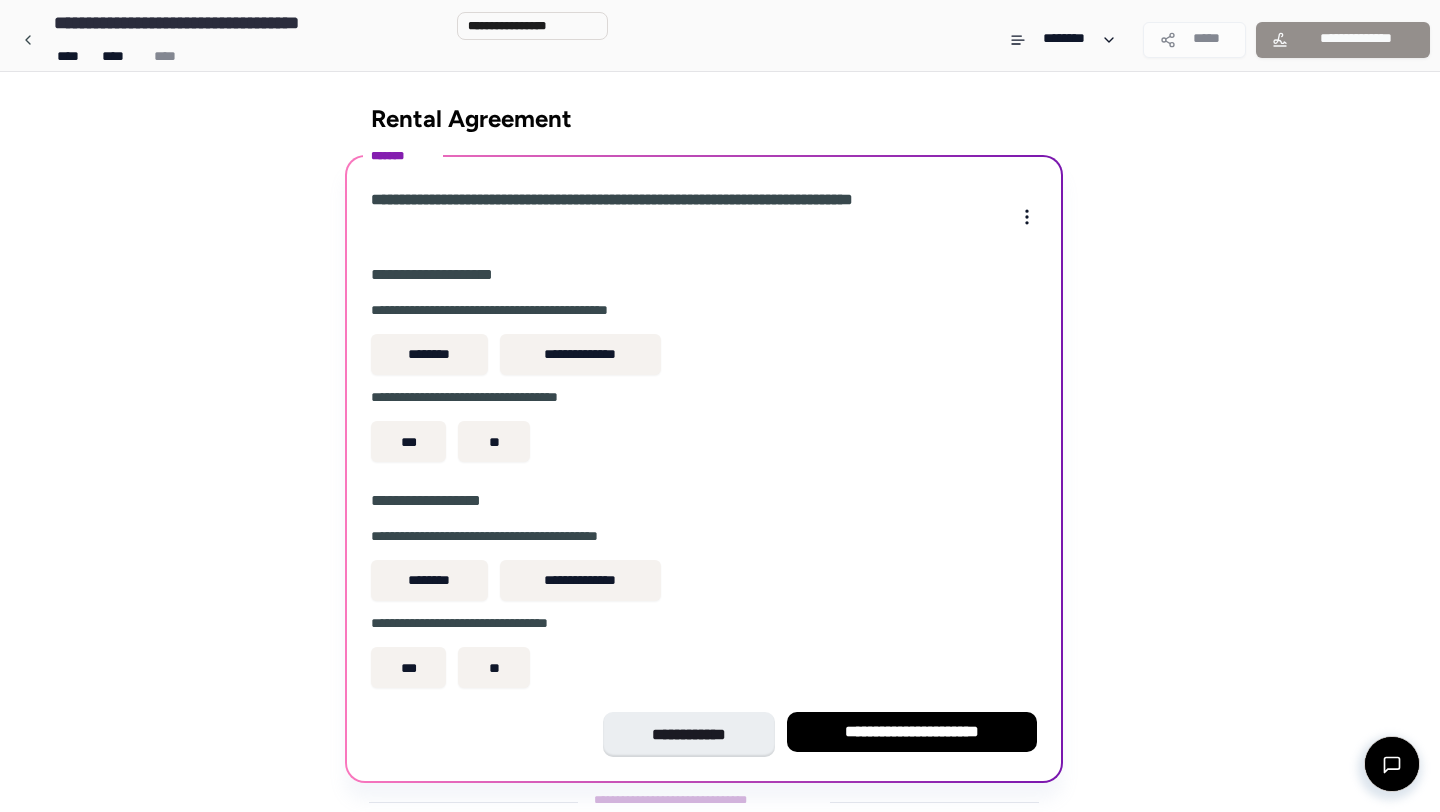scroll, scrollTop: 62, scrollLeft: 0, axis: vertical 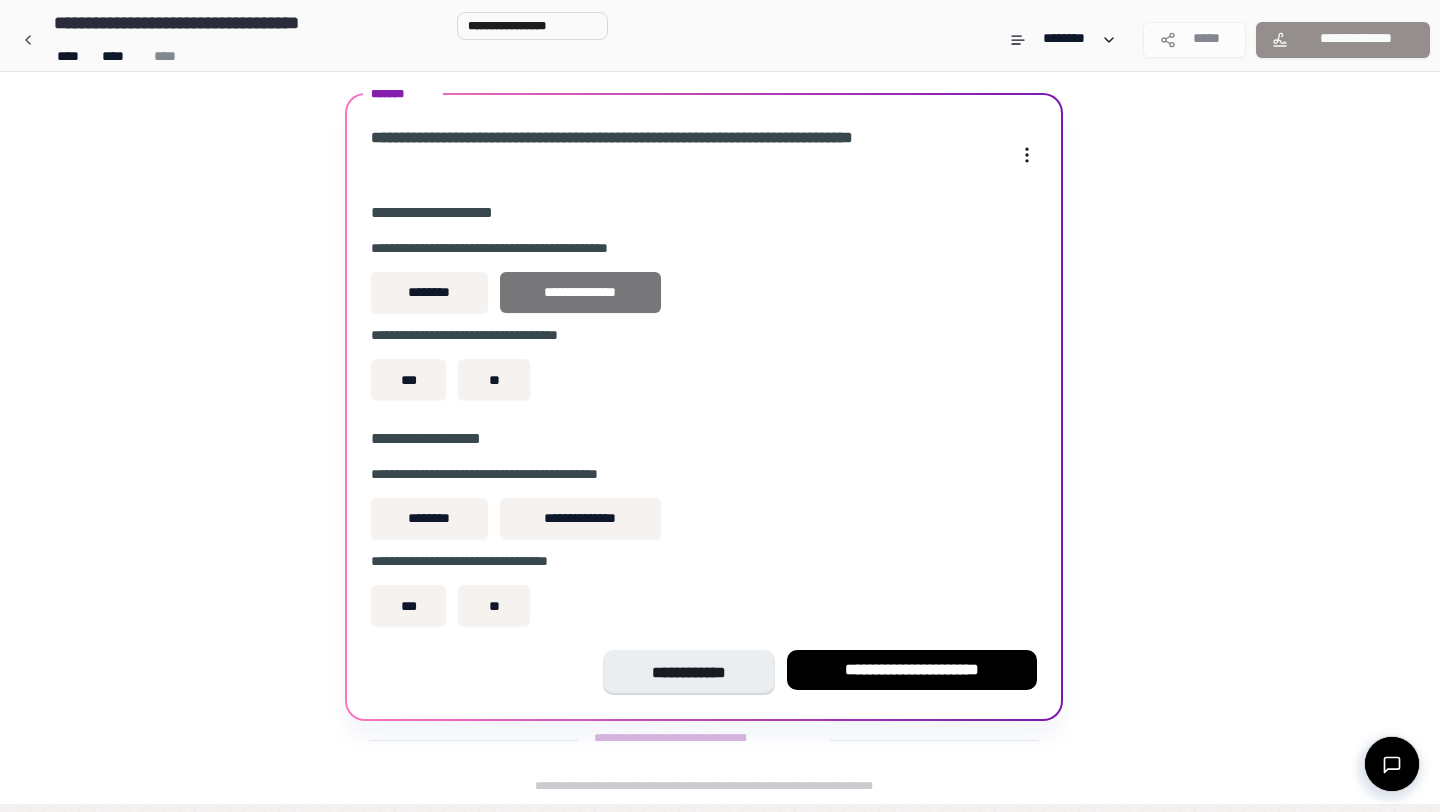 click on "**********" at bounding box center (580, 292) 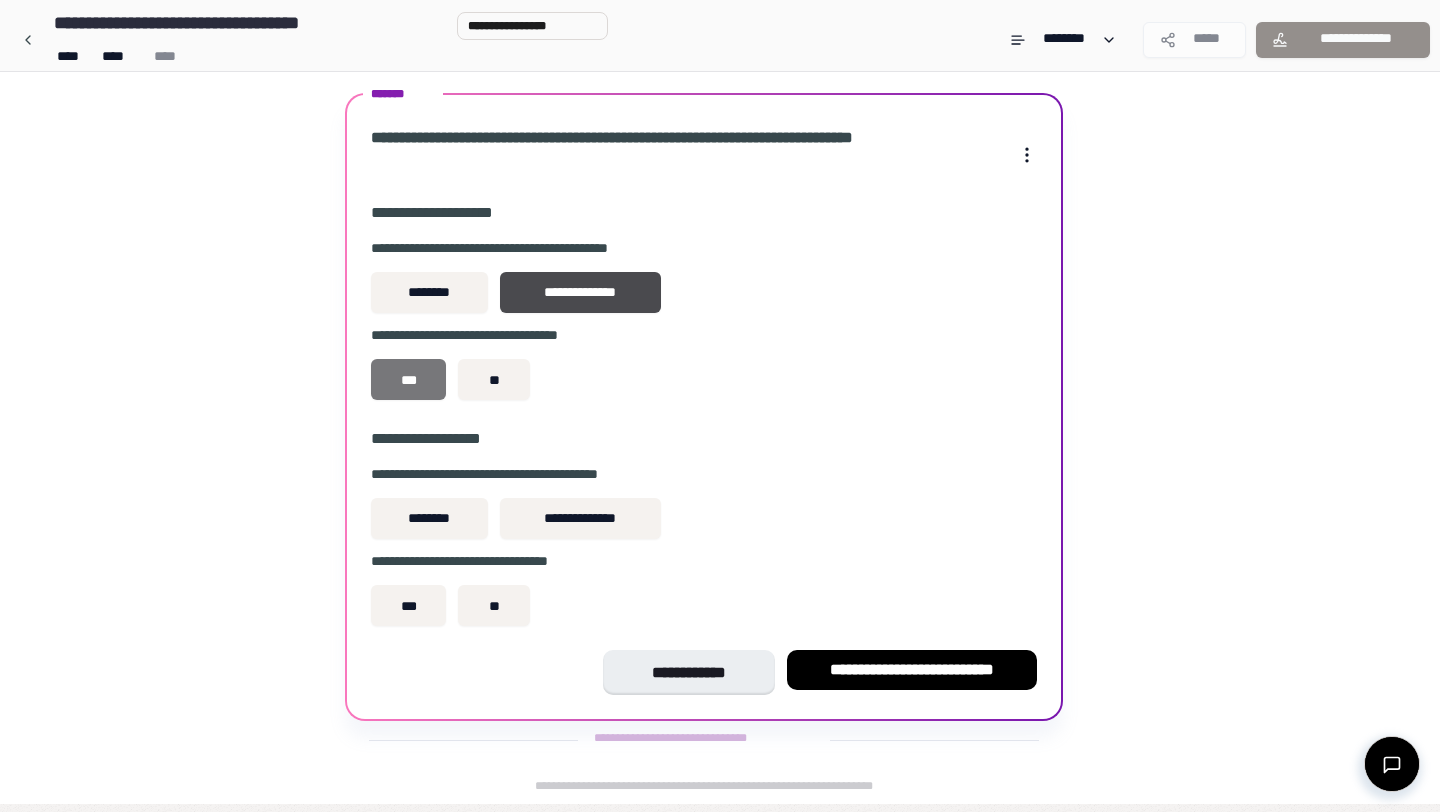 click on "***" at bounding box center [408, 379] 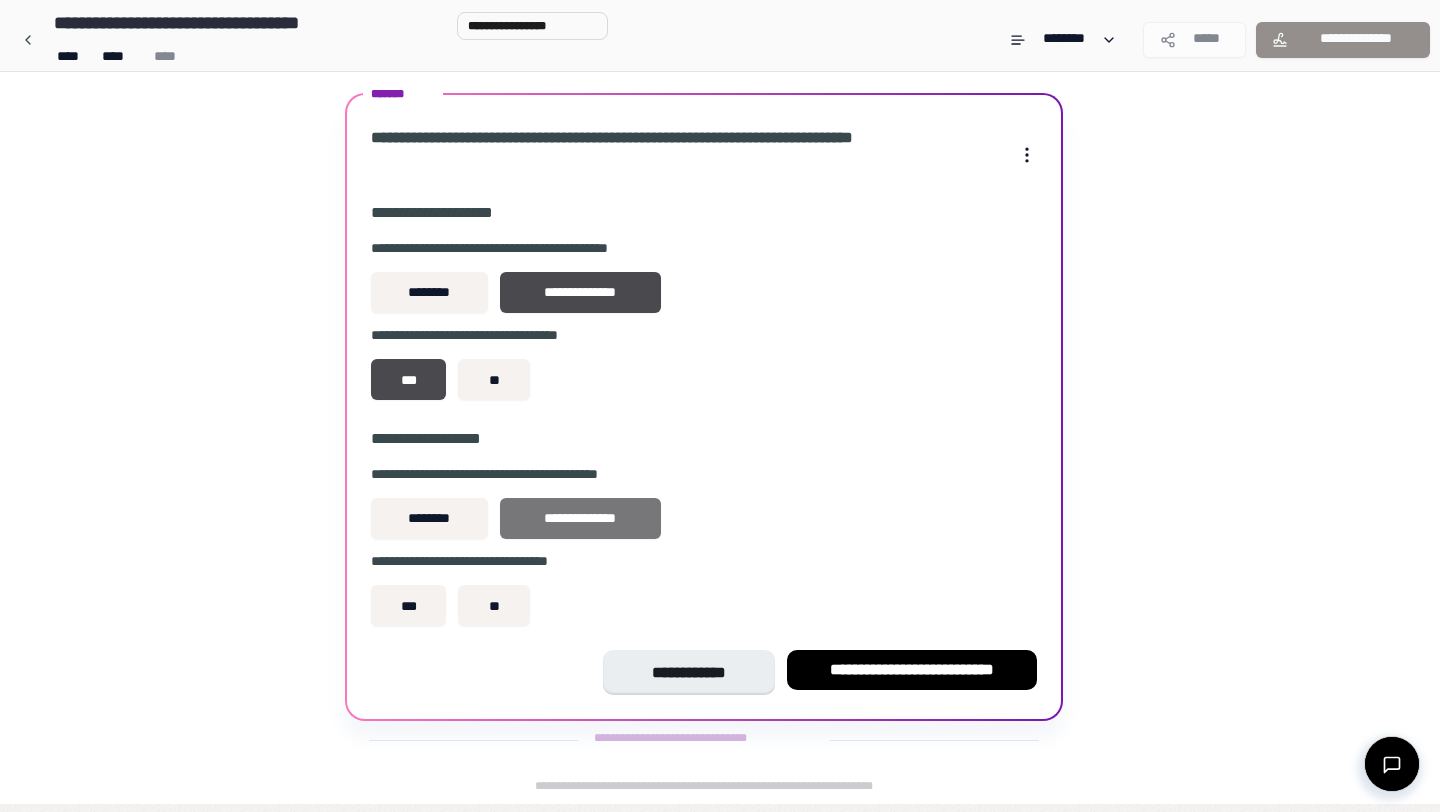 click on "**********" at bounding box center (580, 518) 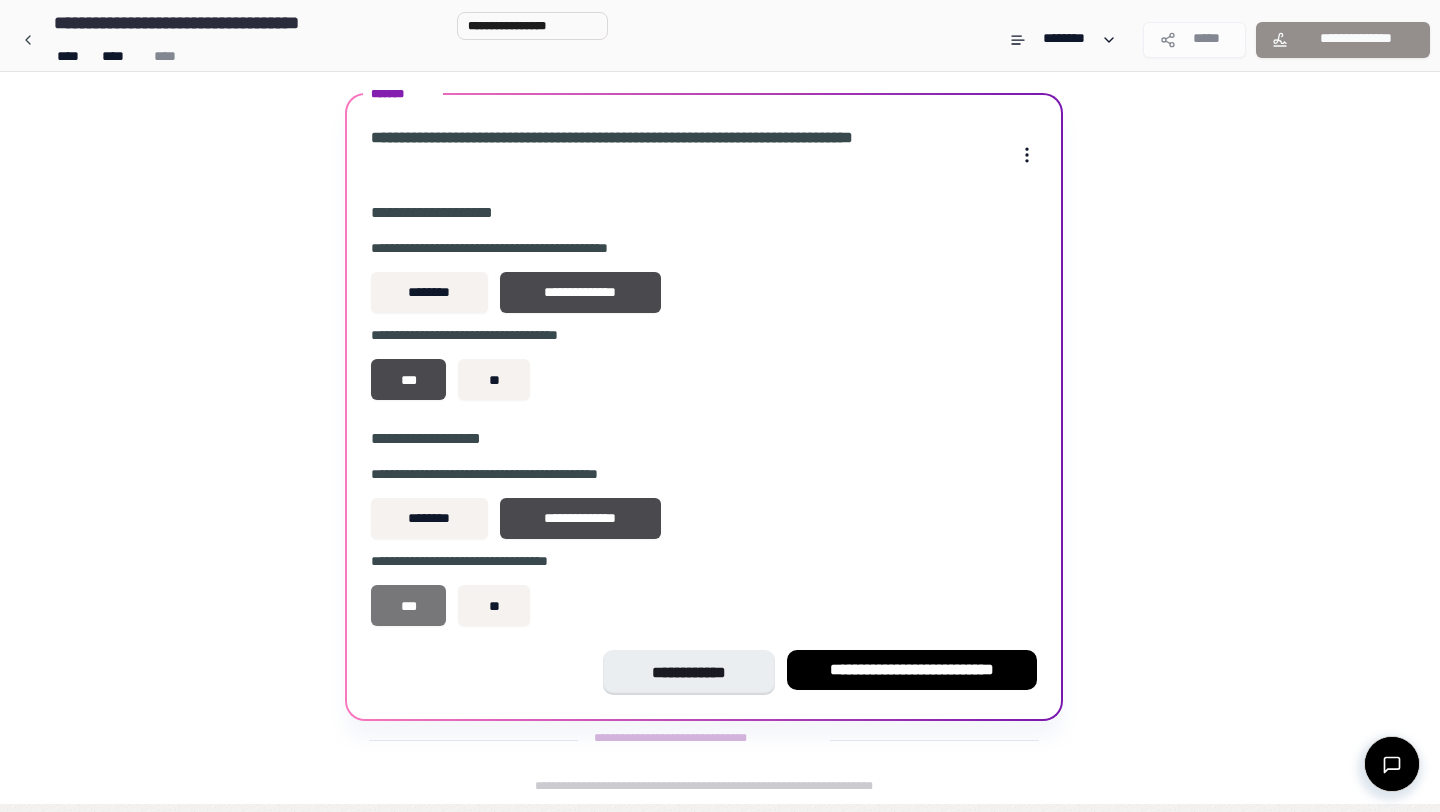 click on "***" at bounding box center (408, 605) 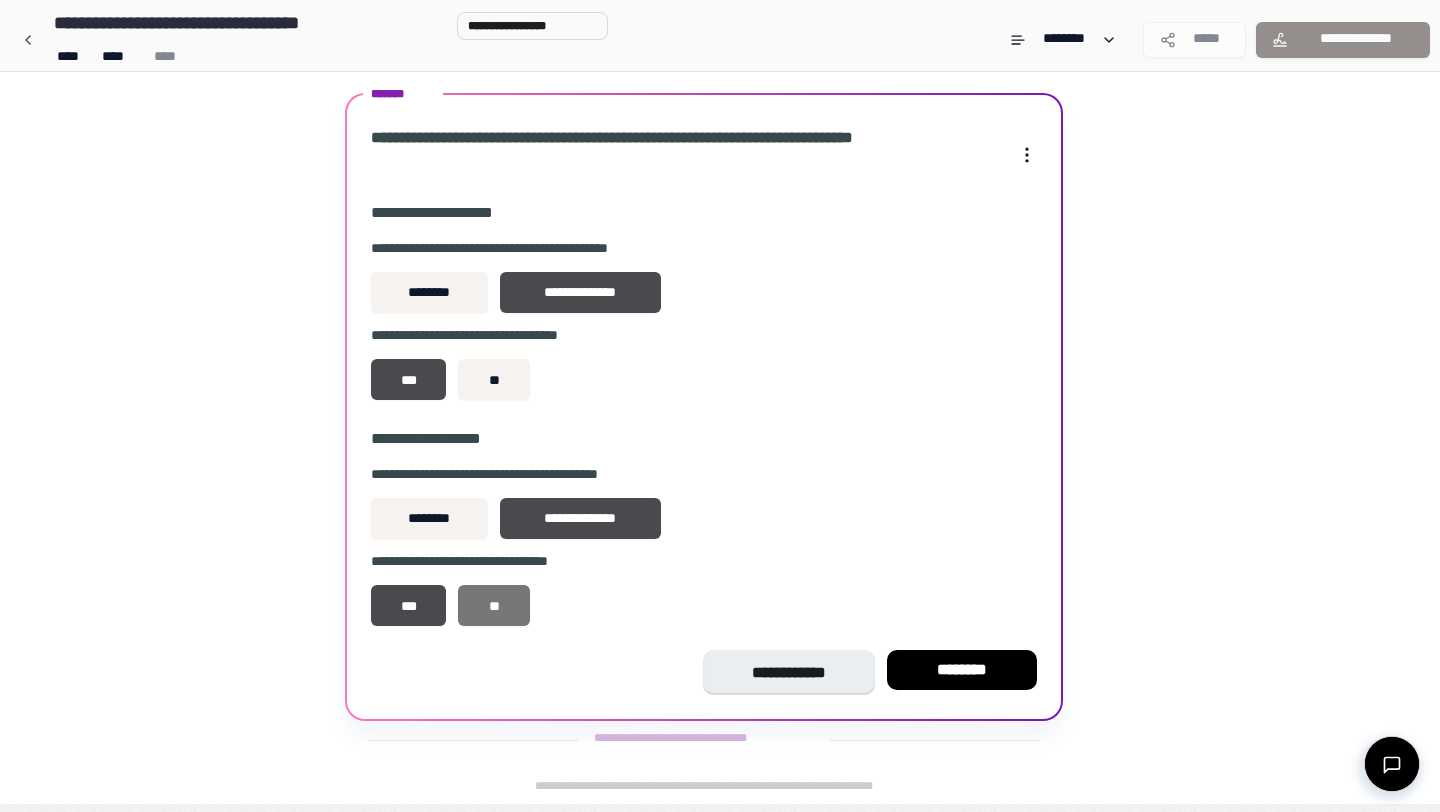 click on "**" at bounding box center [494, 605] 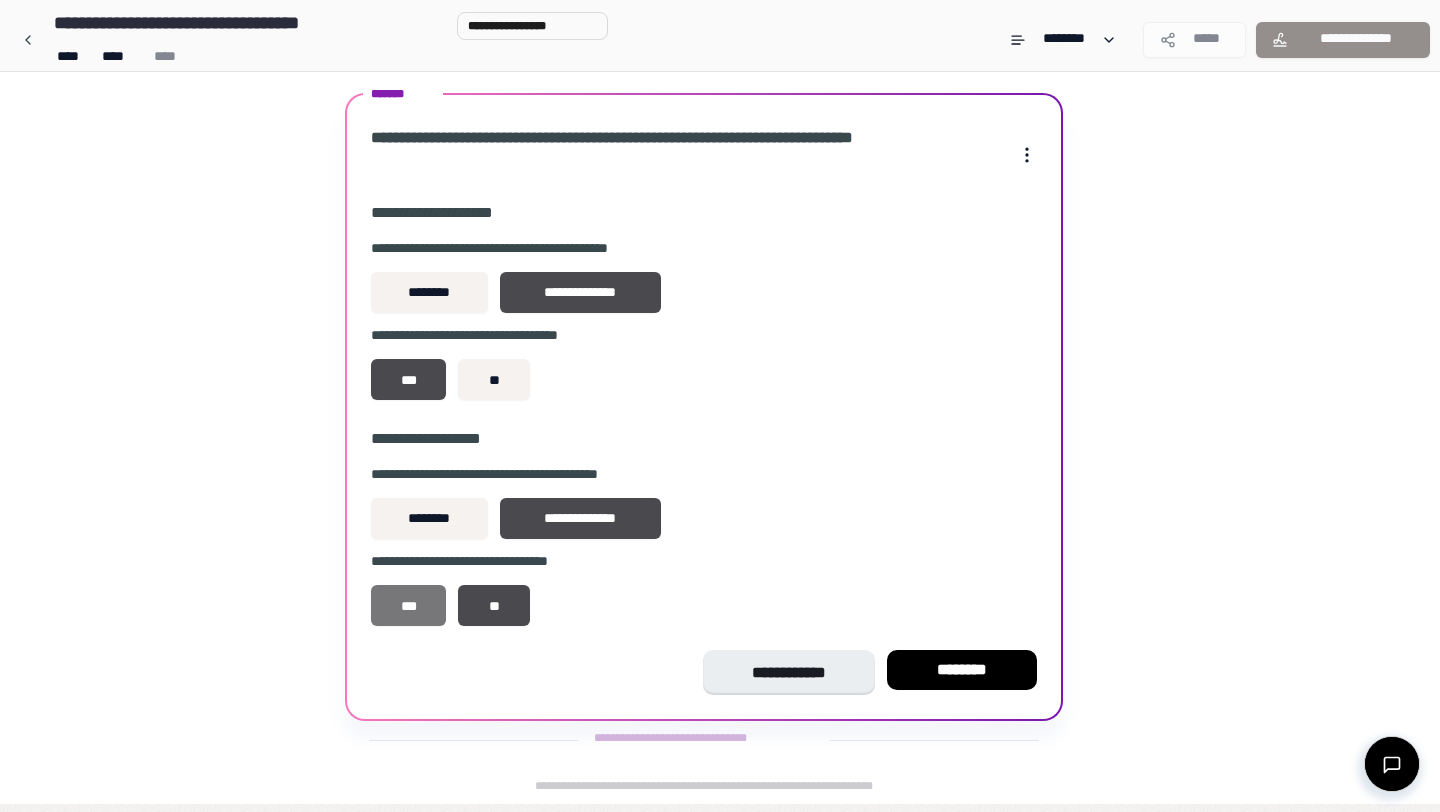 click on "***" at bounding box center (408, 605) 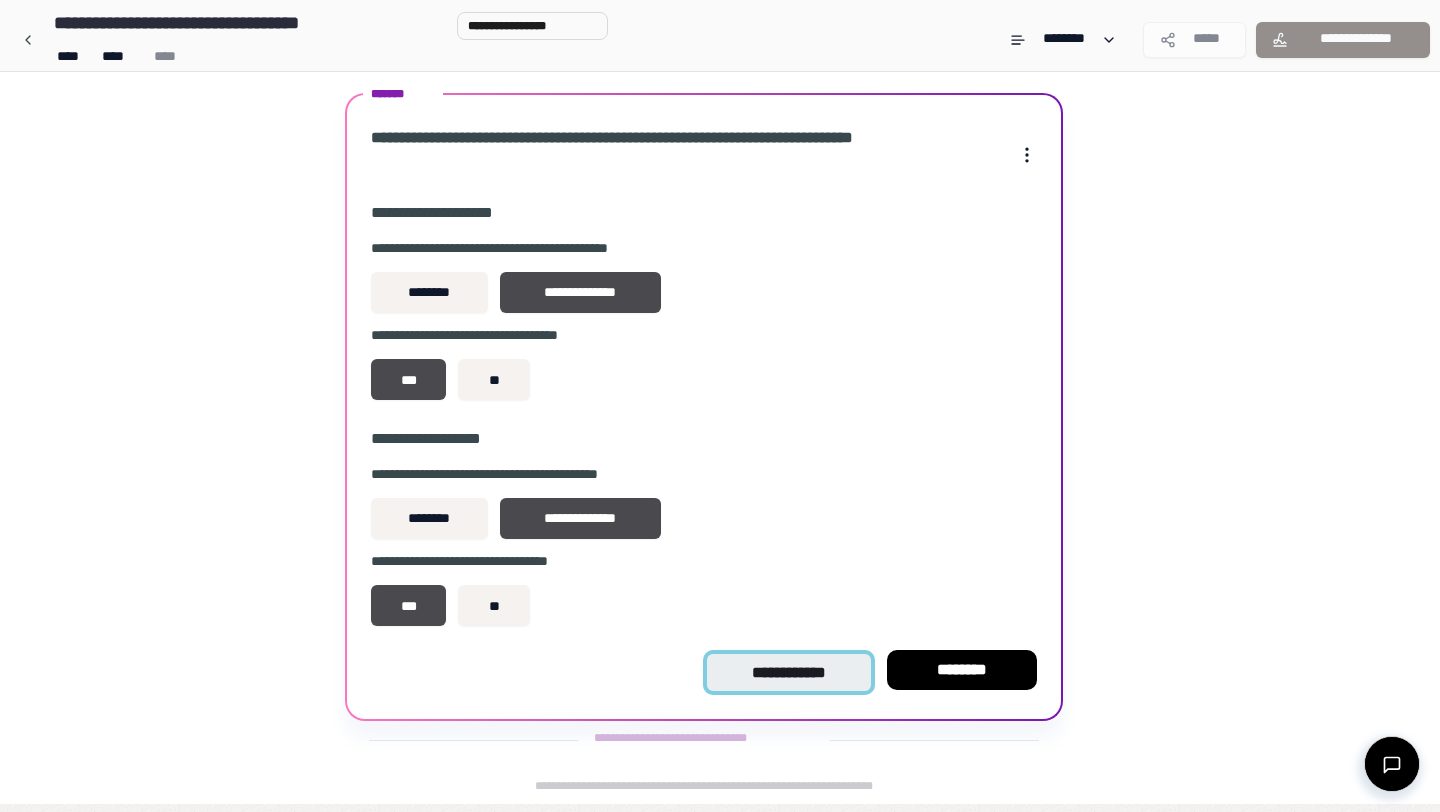 click on "**********" at bounding box center (789, 672) 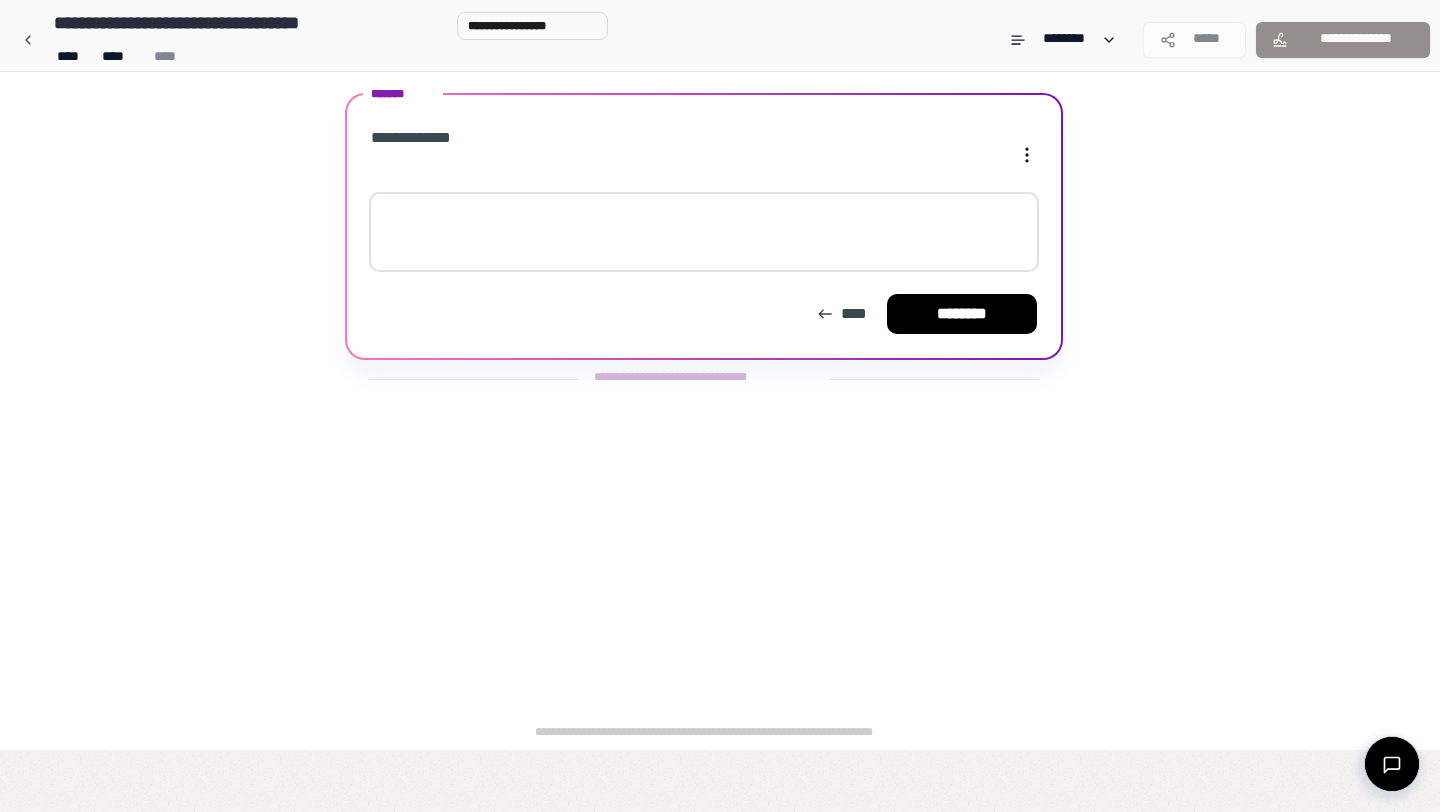 scroll, scrollTop: 0, scrollLeft: 0, axis: both 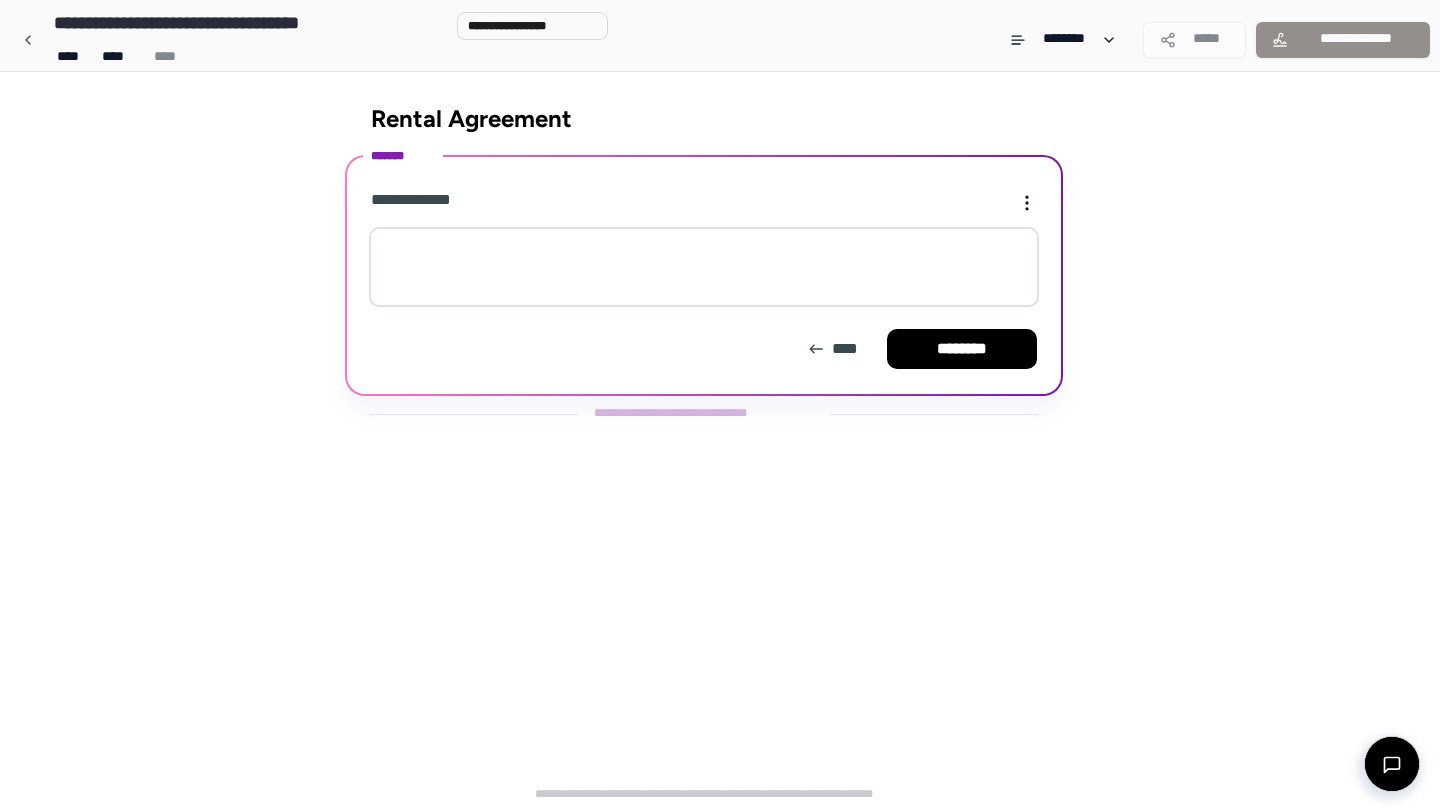 click at bounding box center (704, 267) 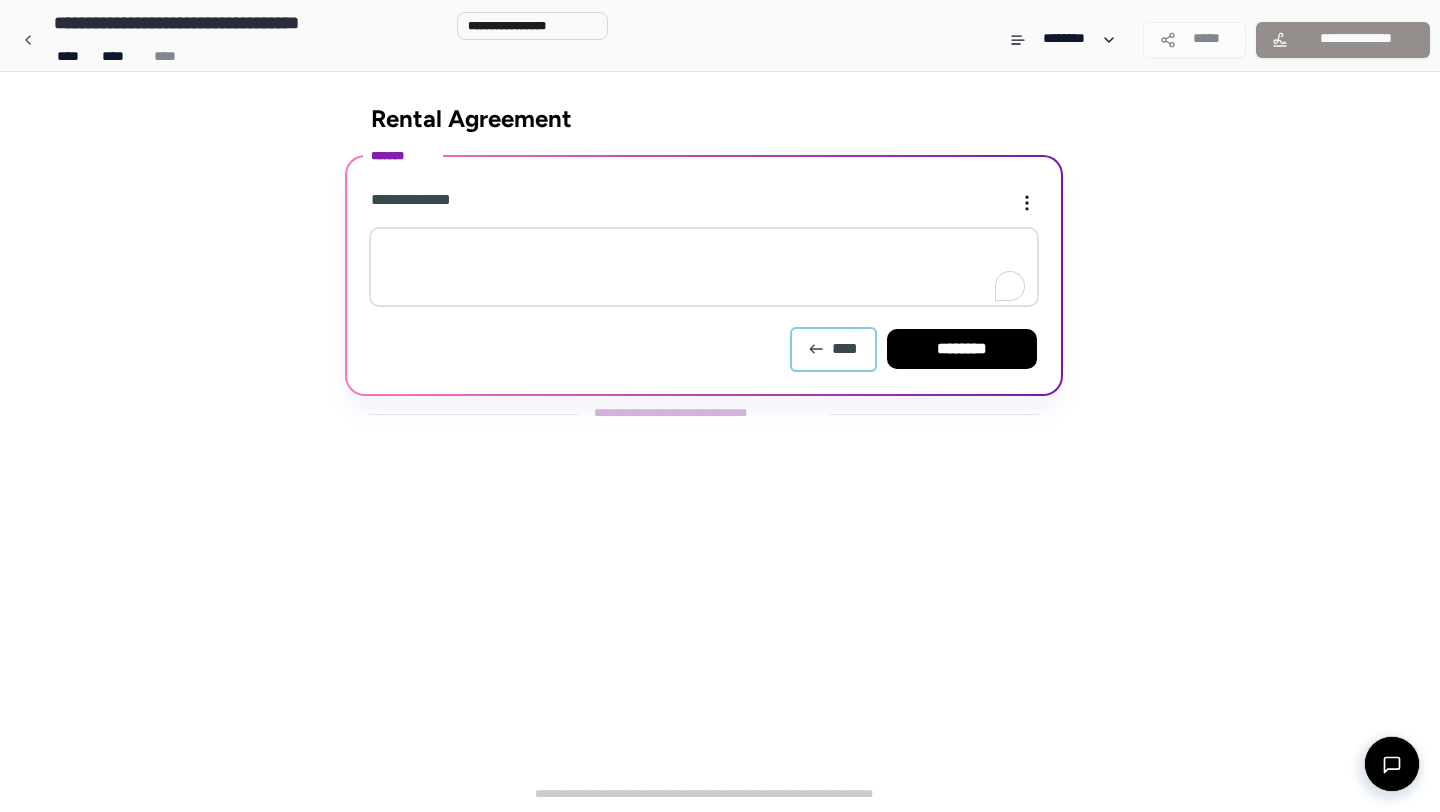 click on "****" at bounding box center [833, 349] 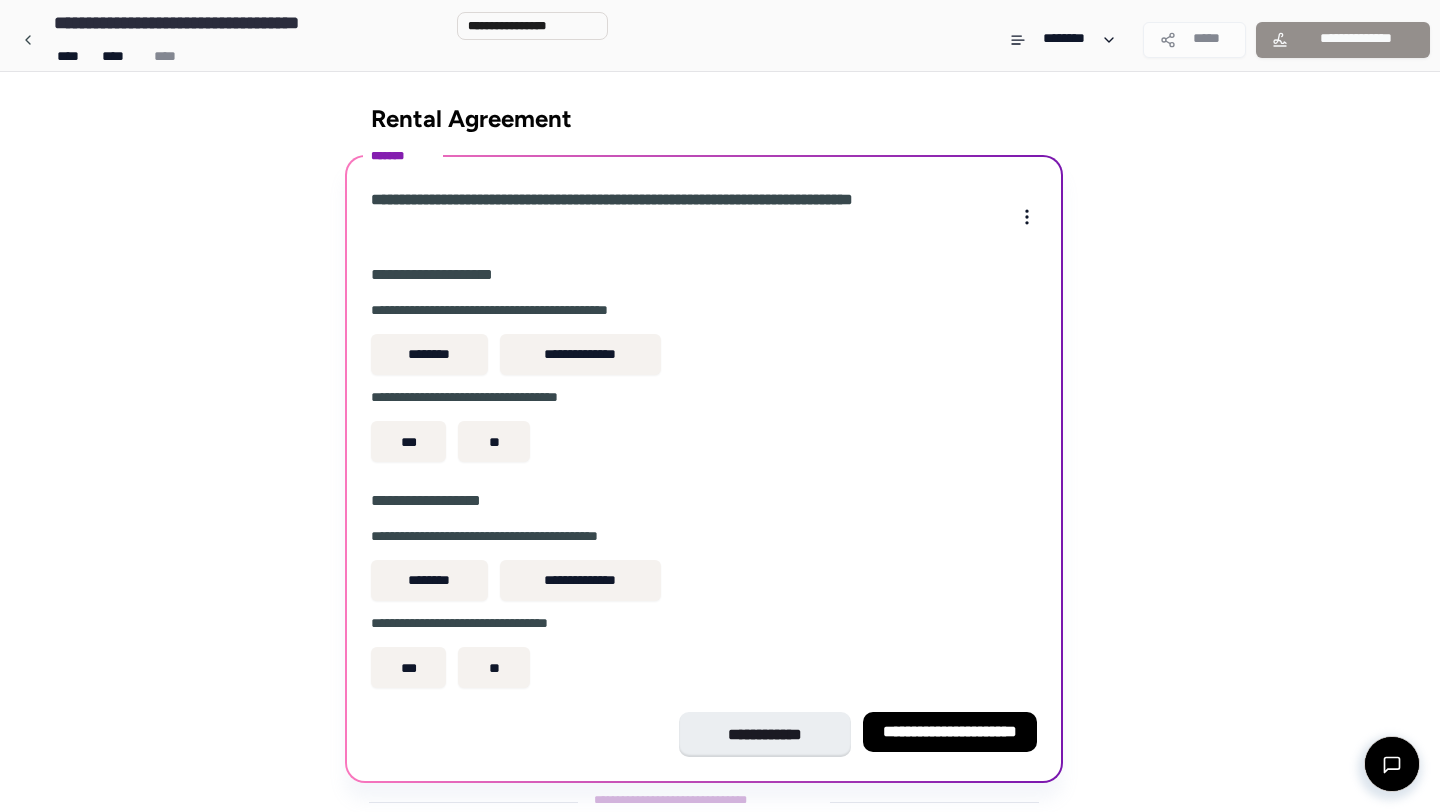 scroll, scrollTop: 62, scrollLeft: 0, axis: vertical 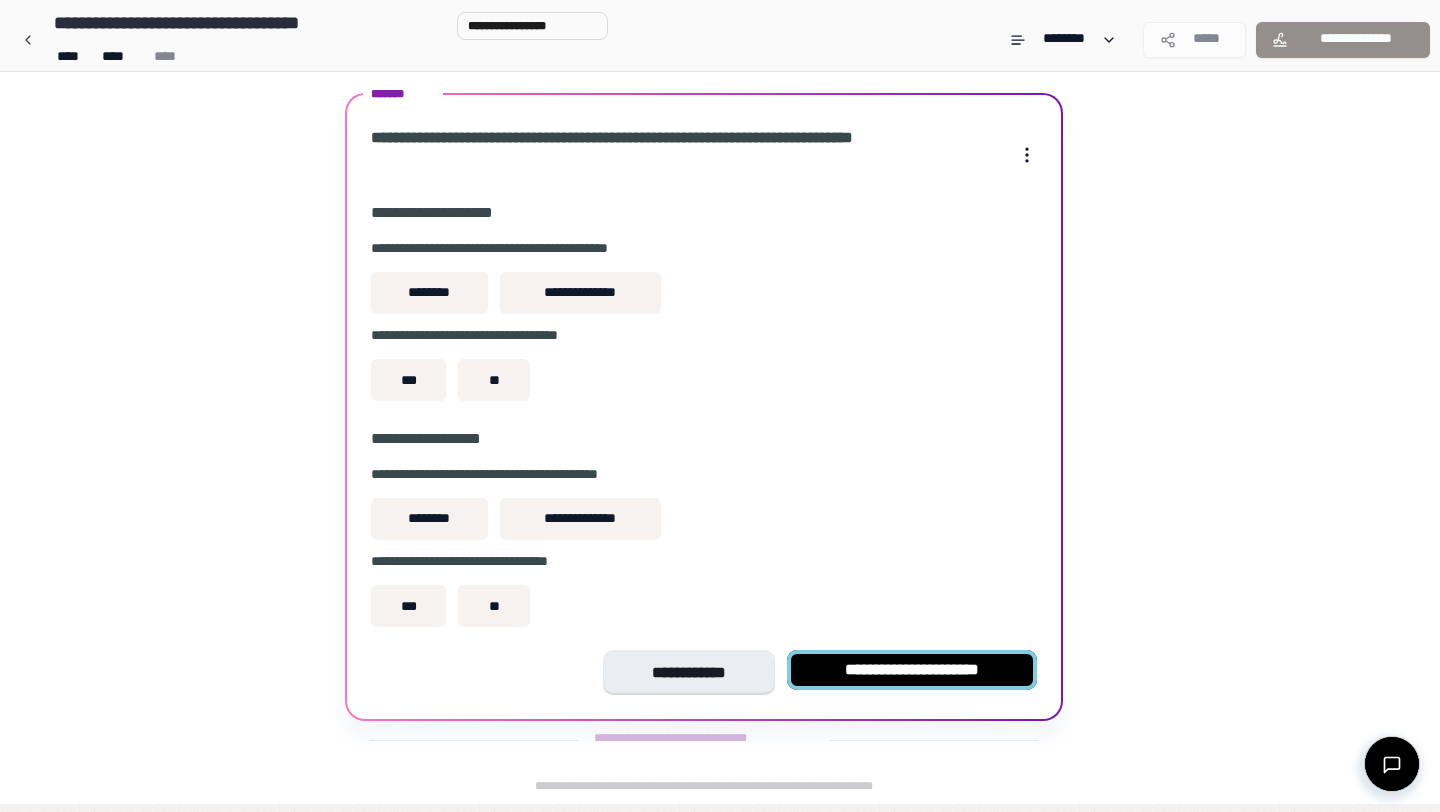 click on "**********" at bounding box center [912, 670] 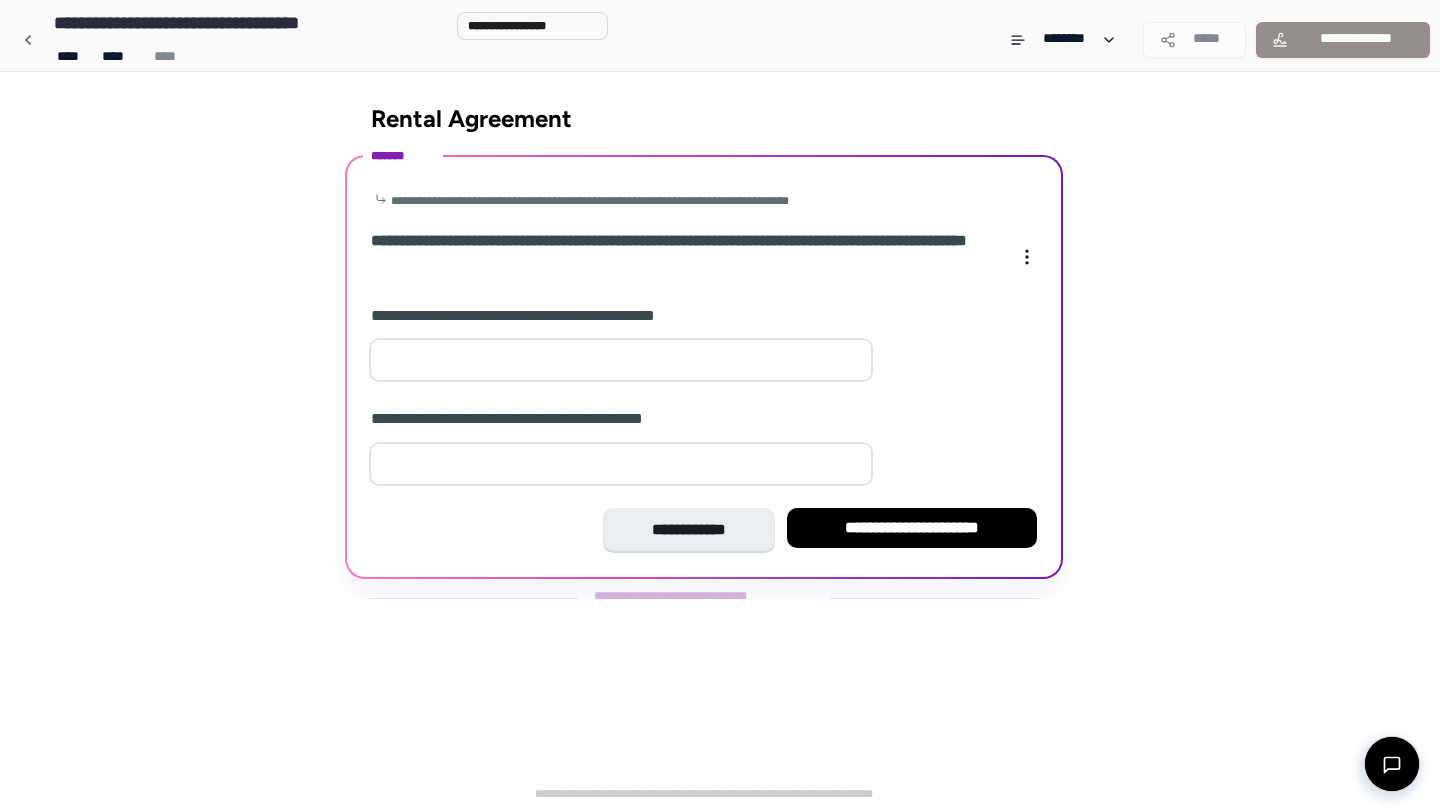 click at bounding box center (621, 360) 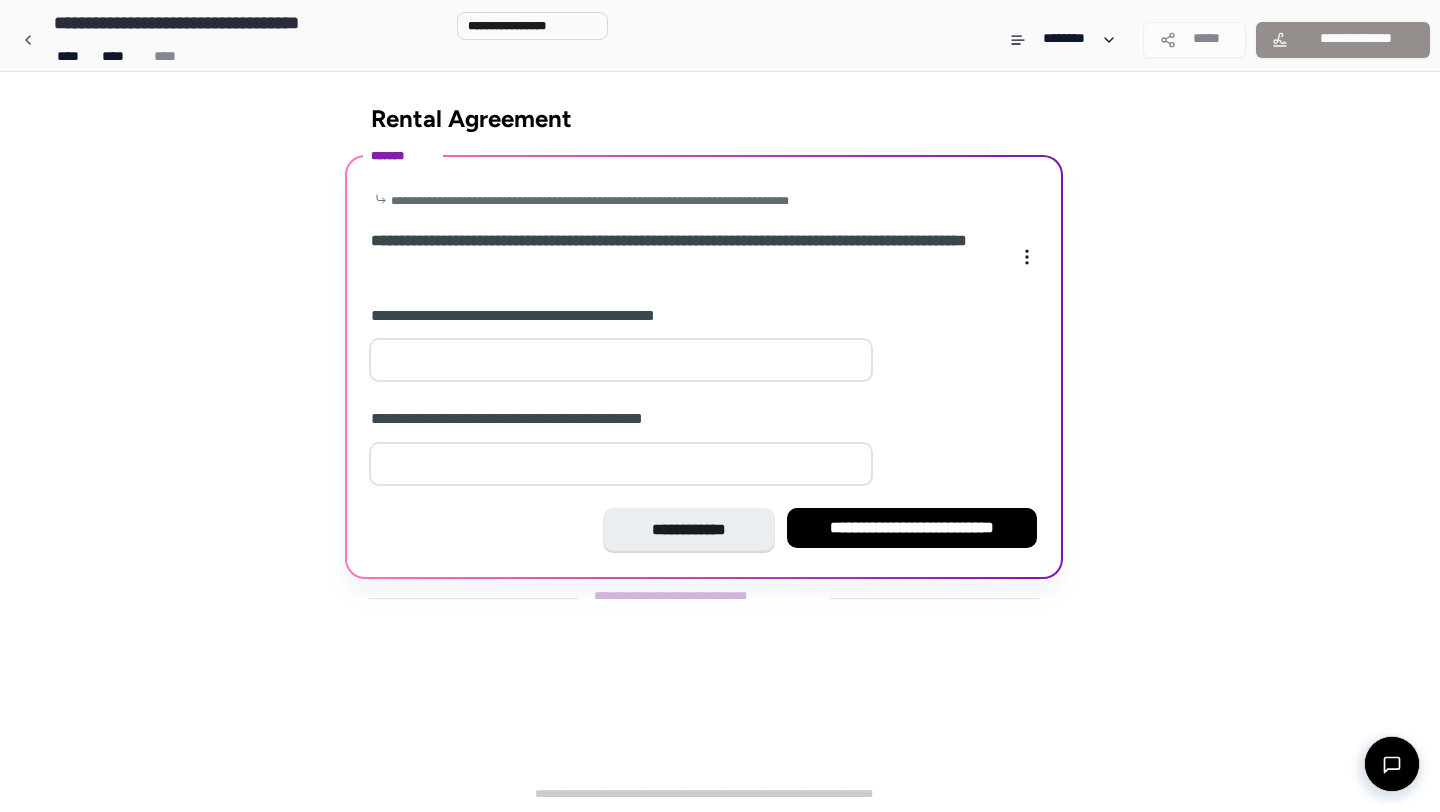 type on "*" 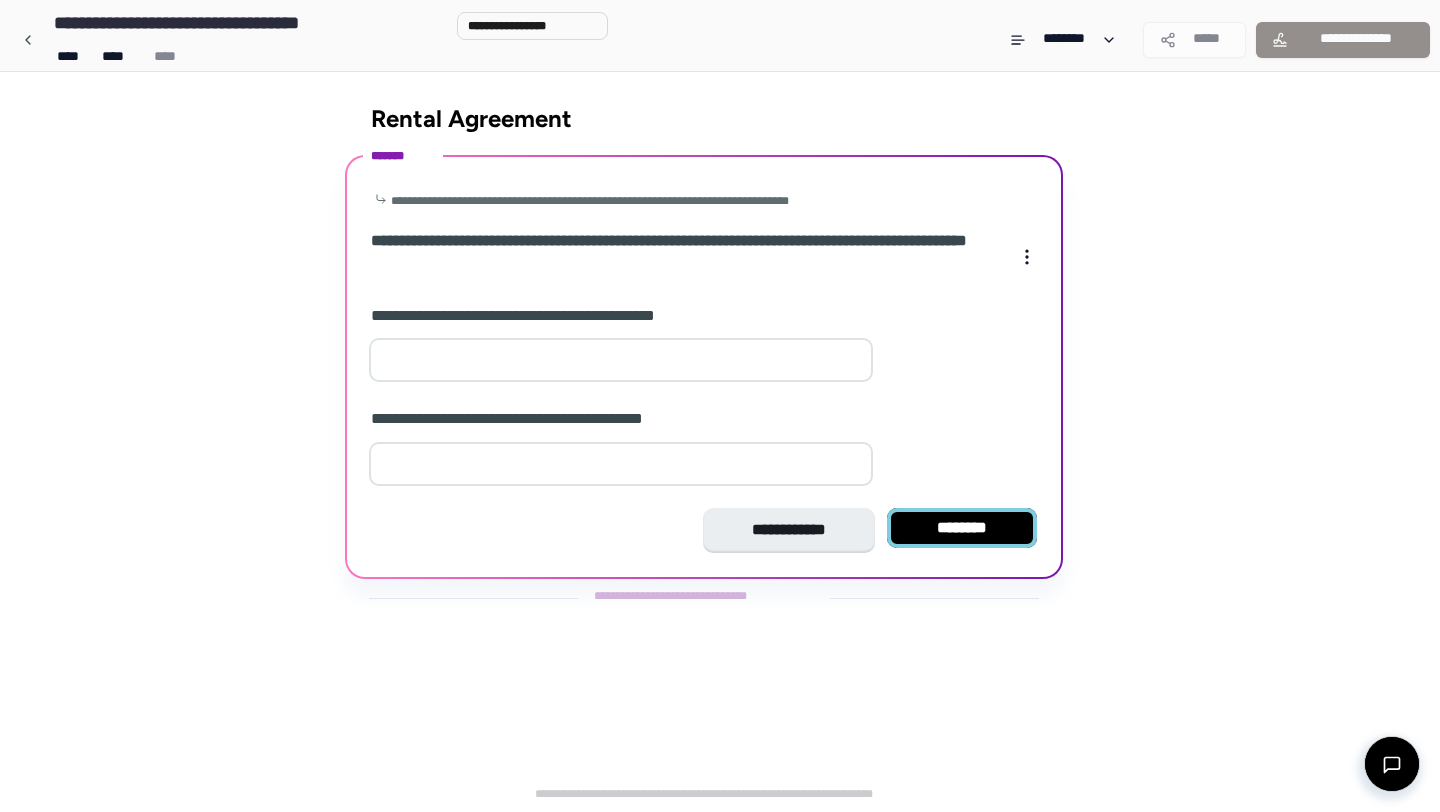 type on "*" 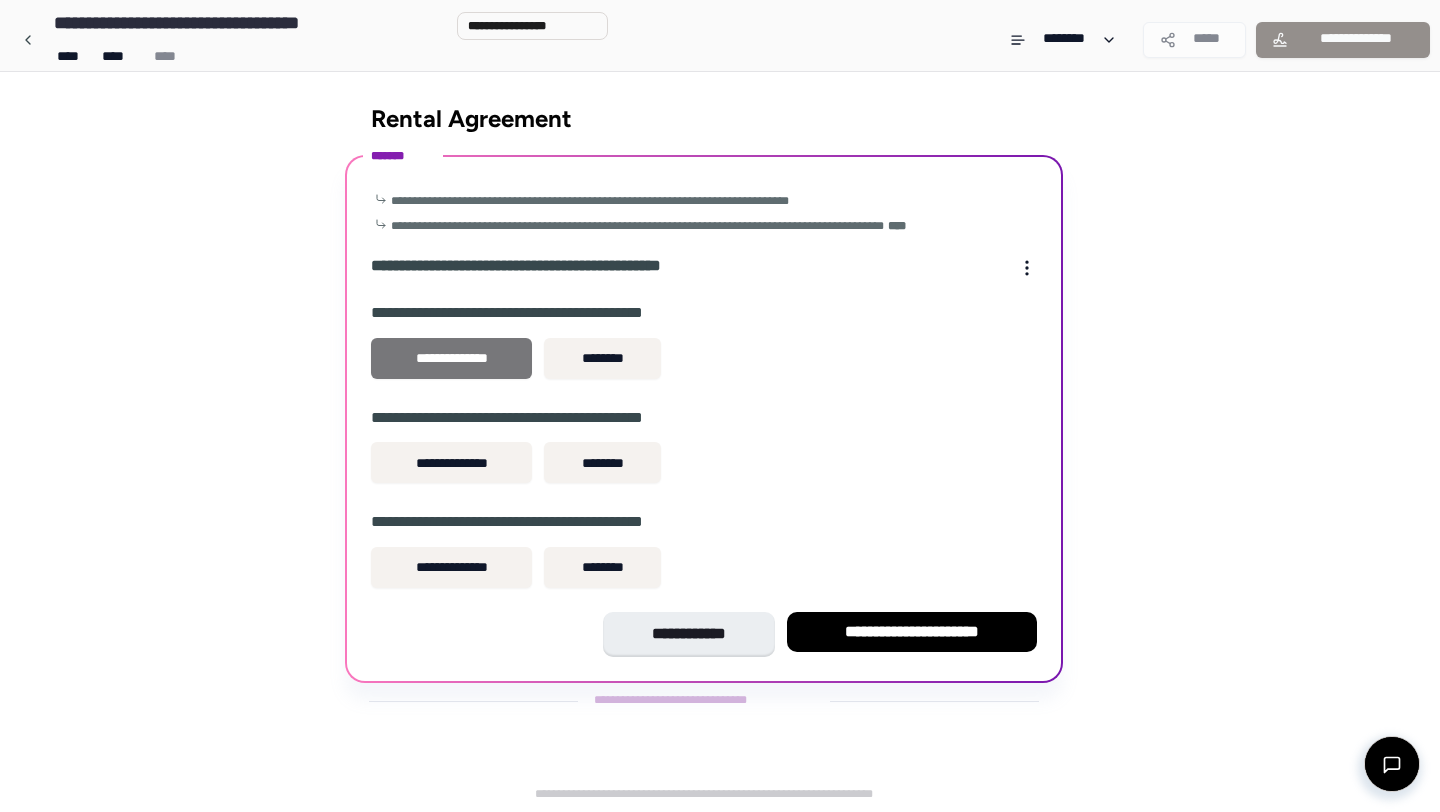click on "**********" at bounding box center (451, 358) 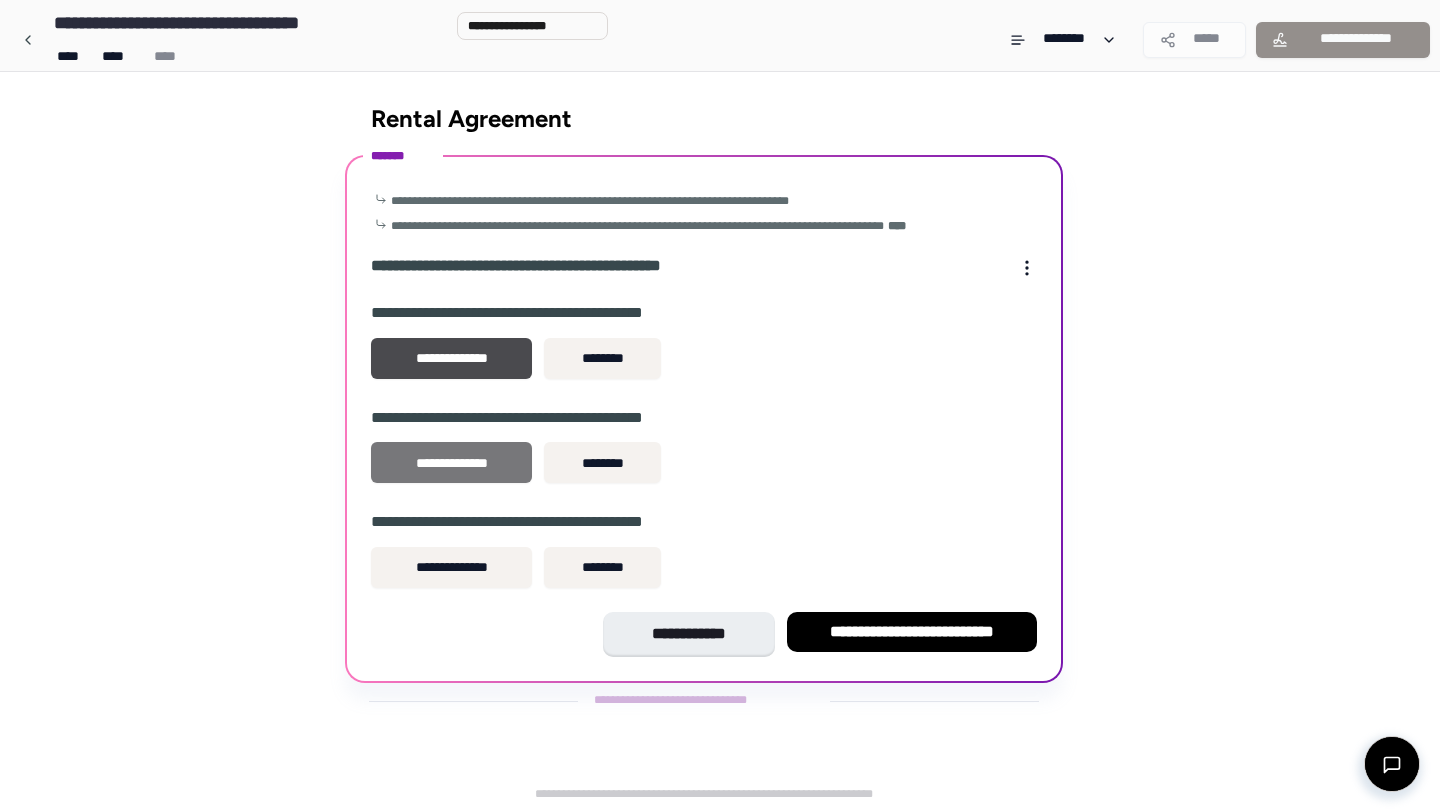 click on "**********" at bounding box center (451, 462) 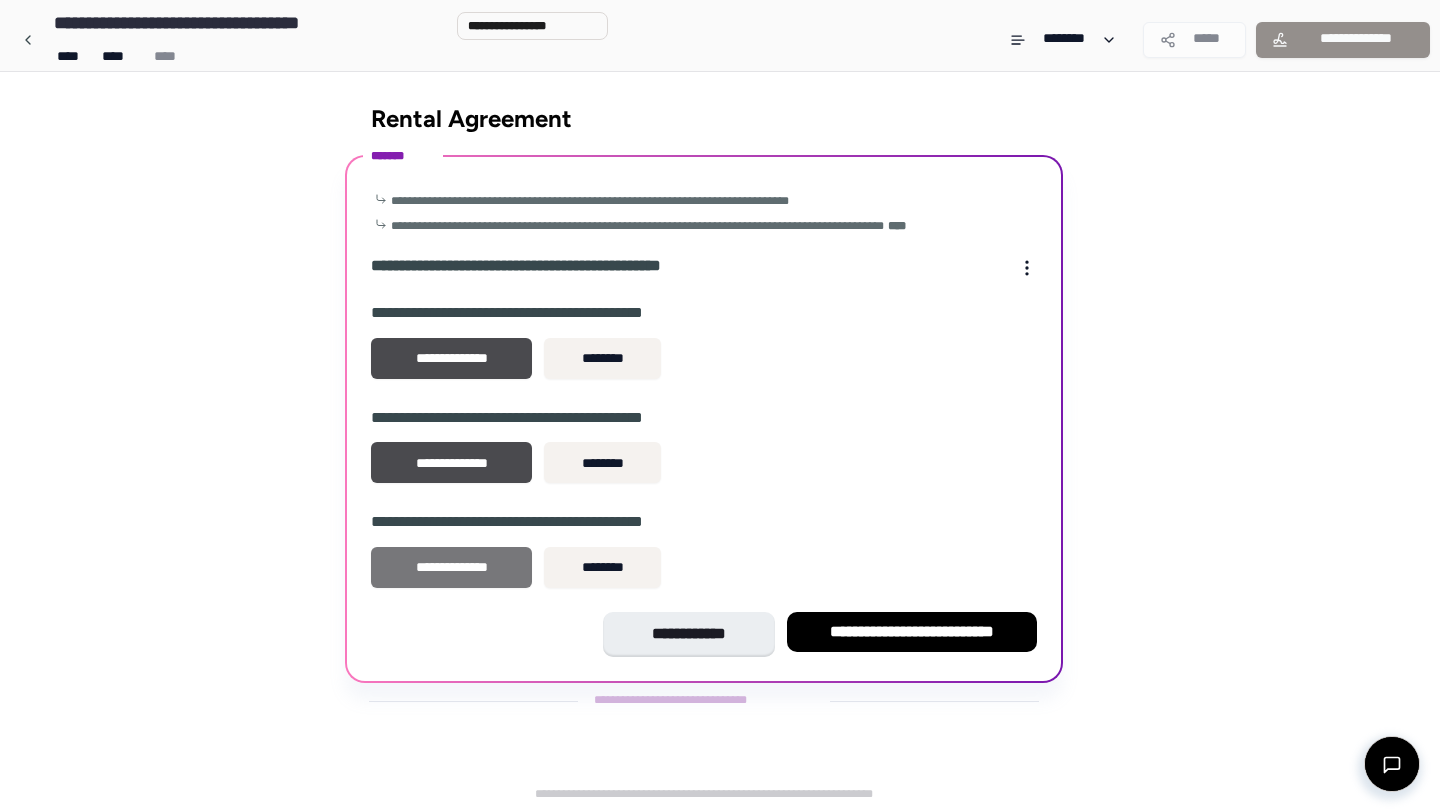 click on "**********" at bounding box center [451, 567] 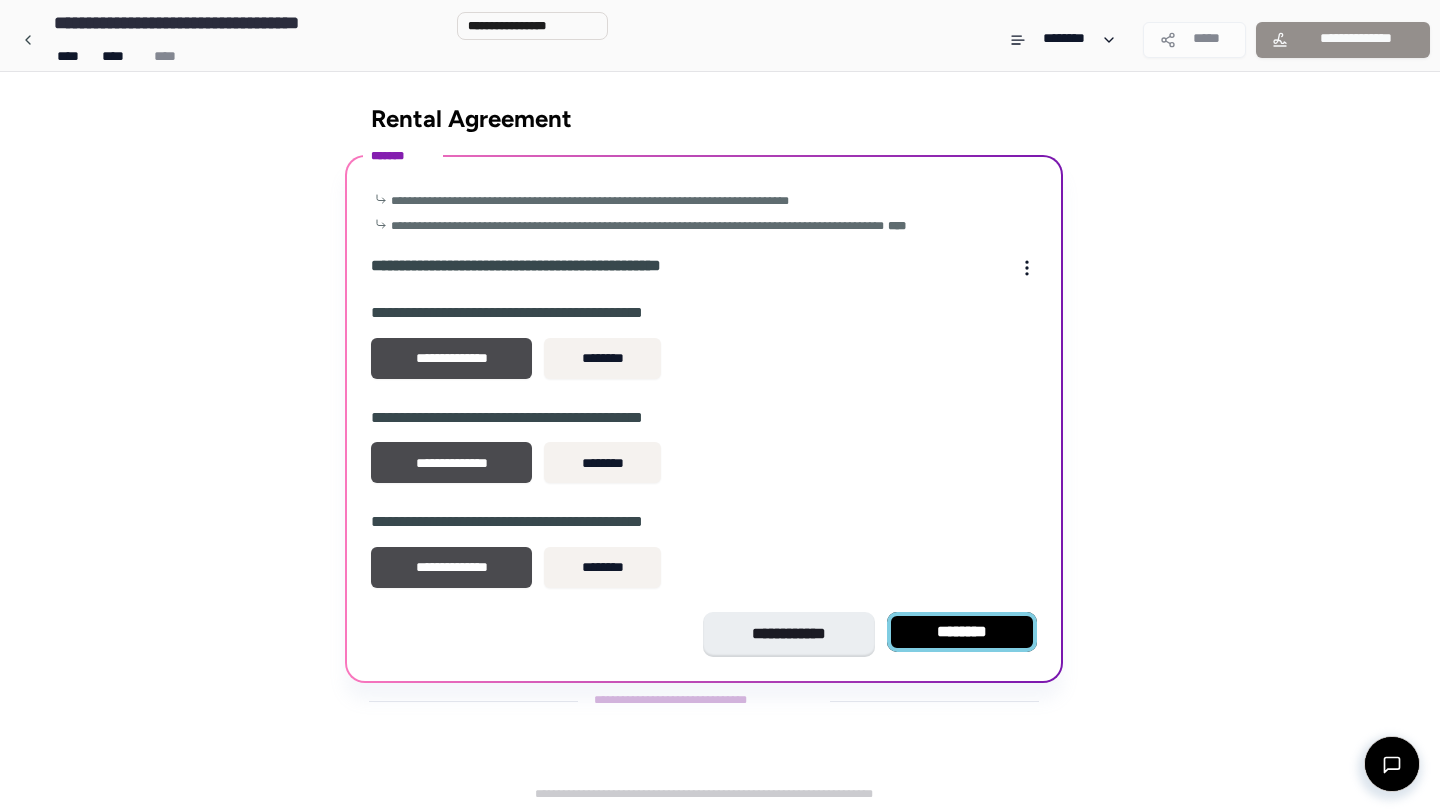 click on "********" at bounding box center [962, 632] 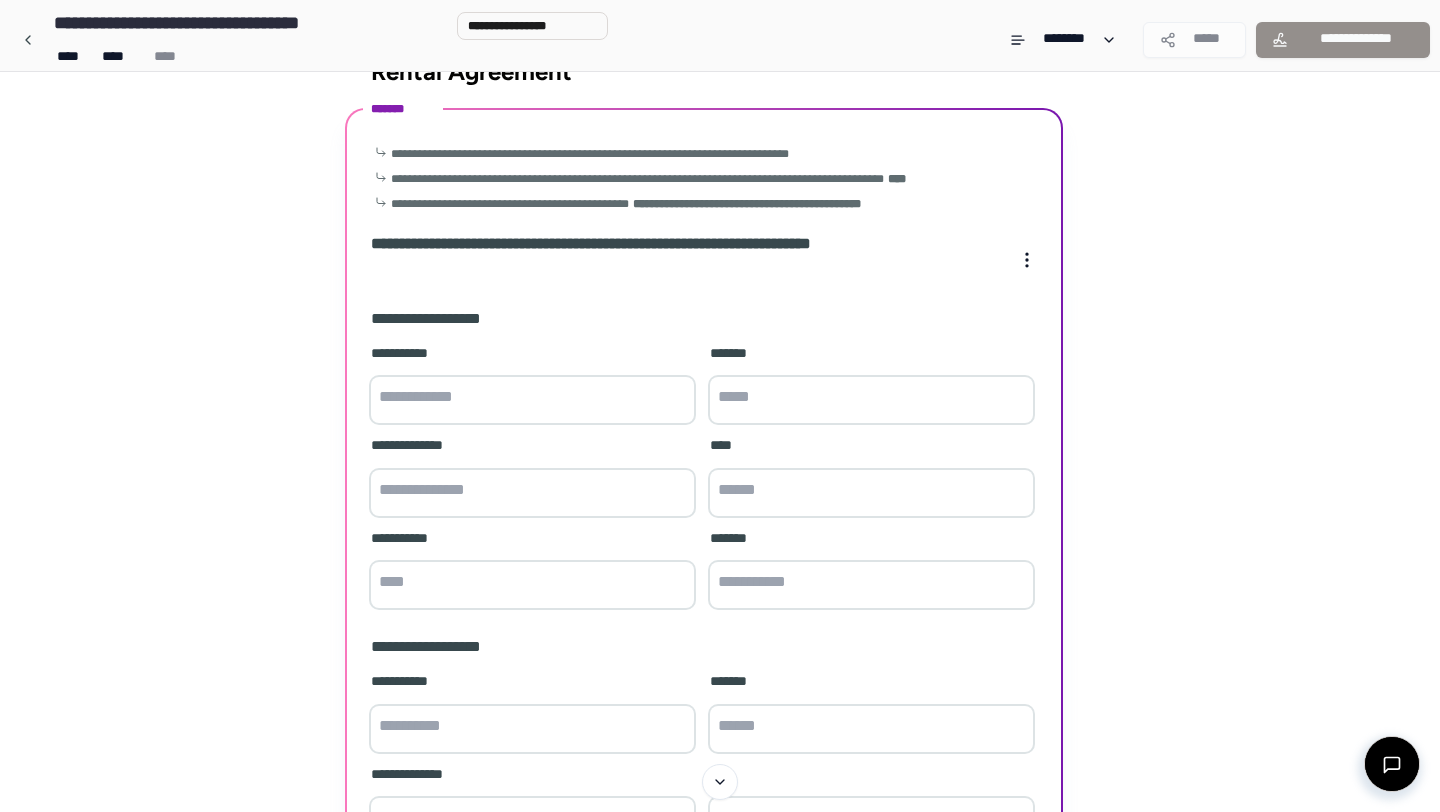 scroll, scrollTop: 44, scrollLeft: 0, axis: vertical 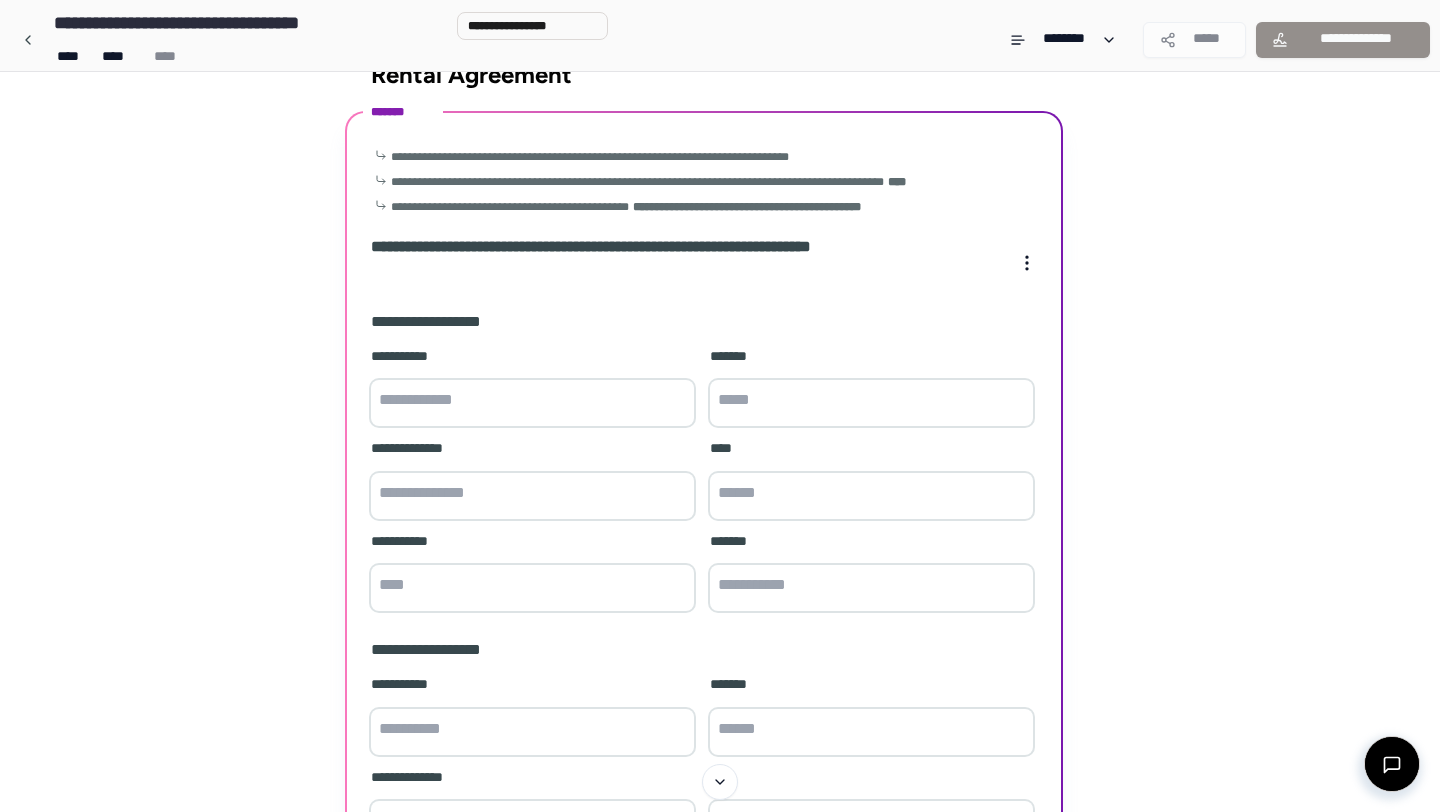 click at bounding box center (532, 403) 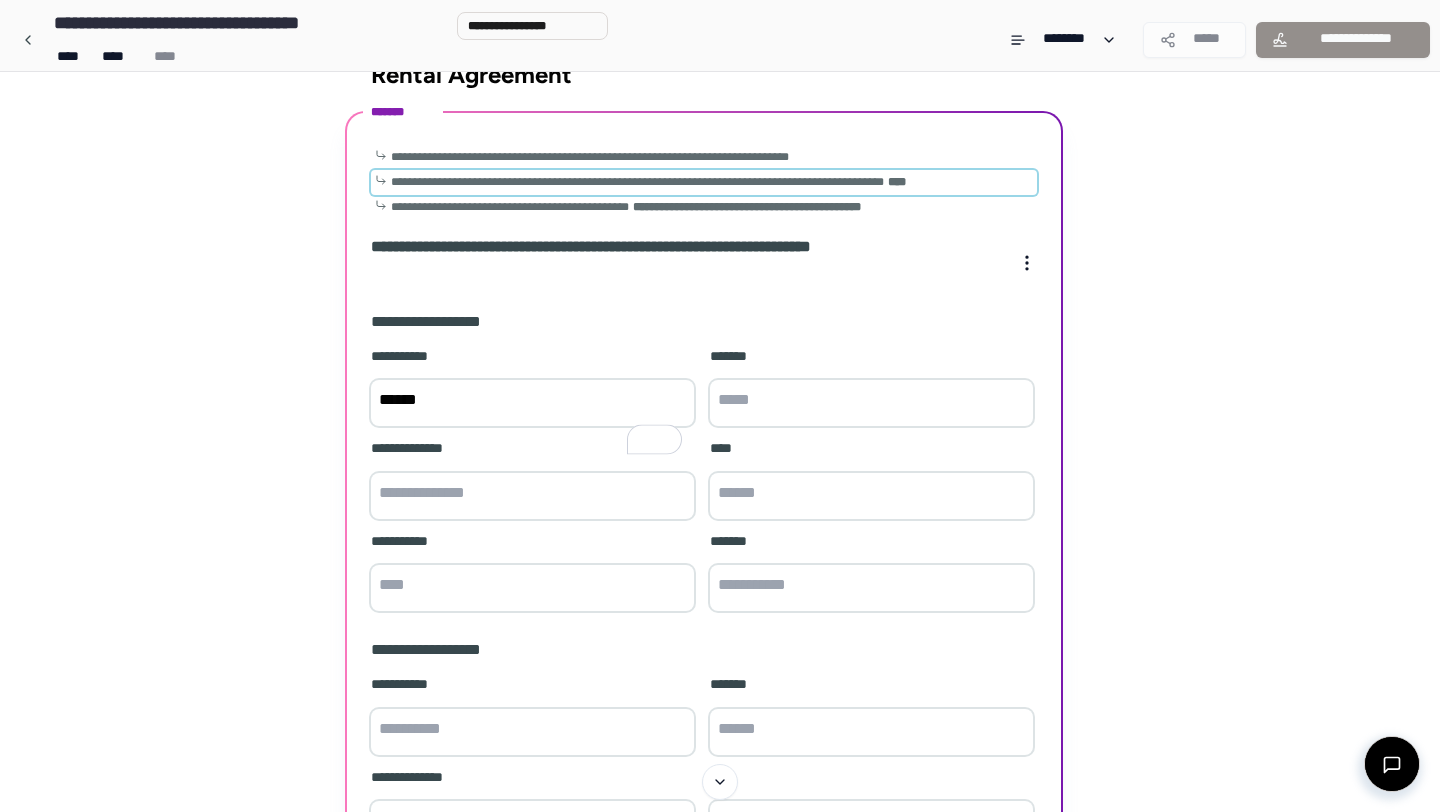 scroll, scrollTop: 0, scrollLeft: 0, axis: both 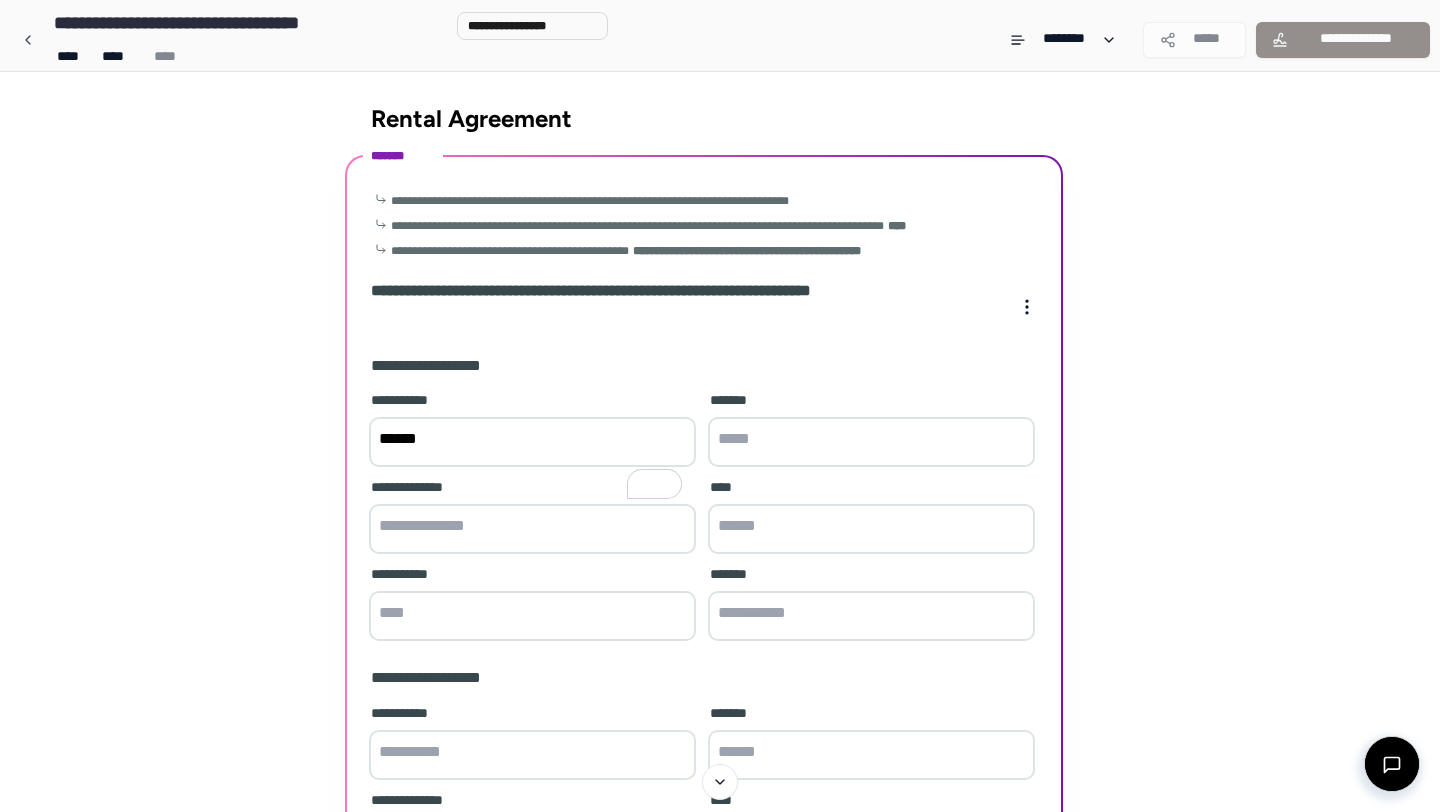 type on "*****" 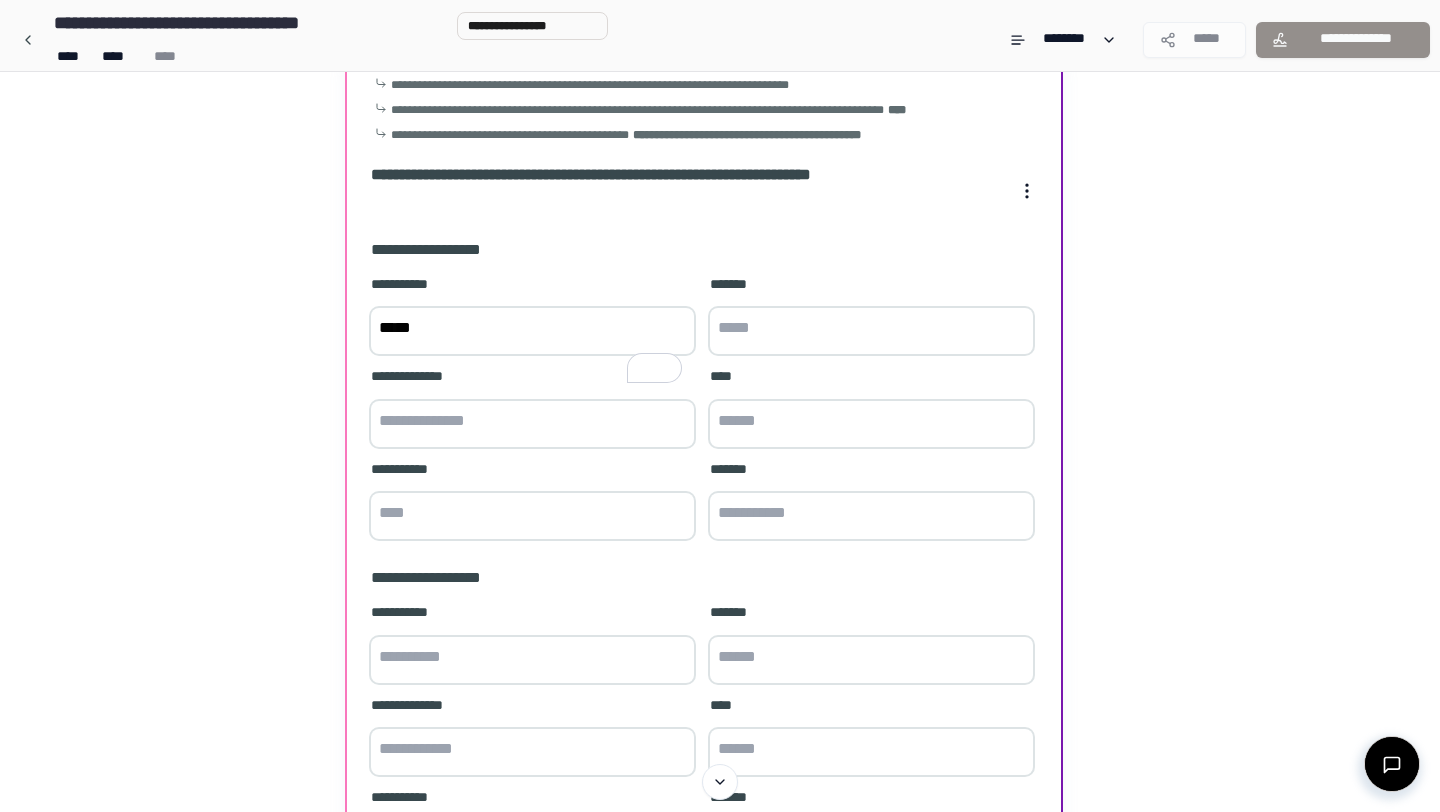 scroll, scrollTop: 152, scrollLeft: 0, axis: vertical 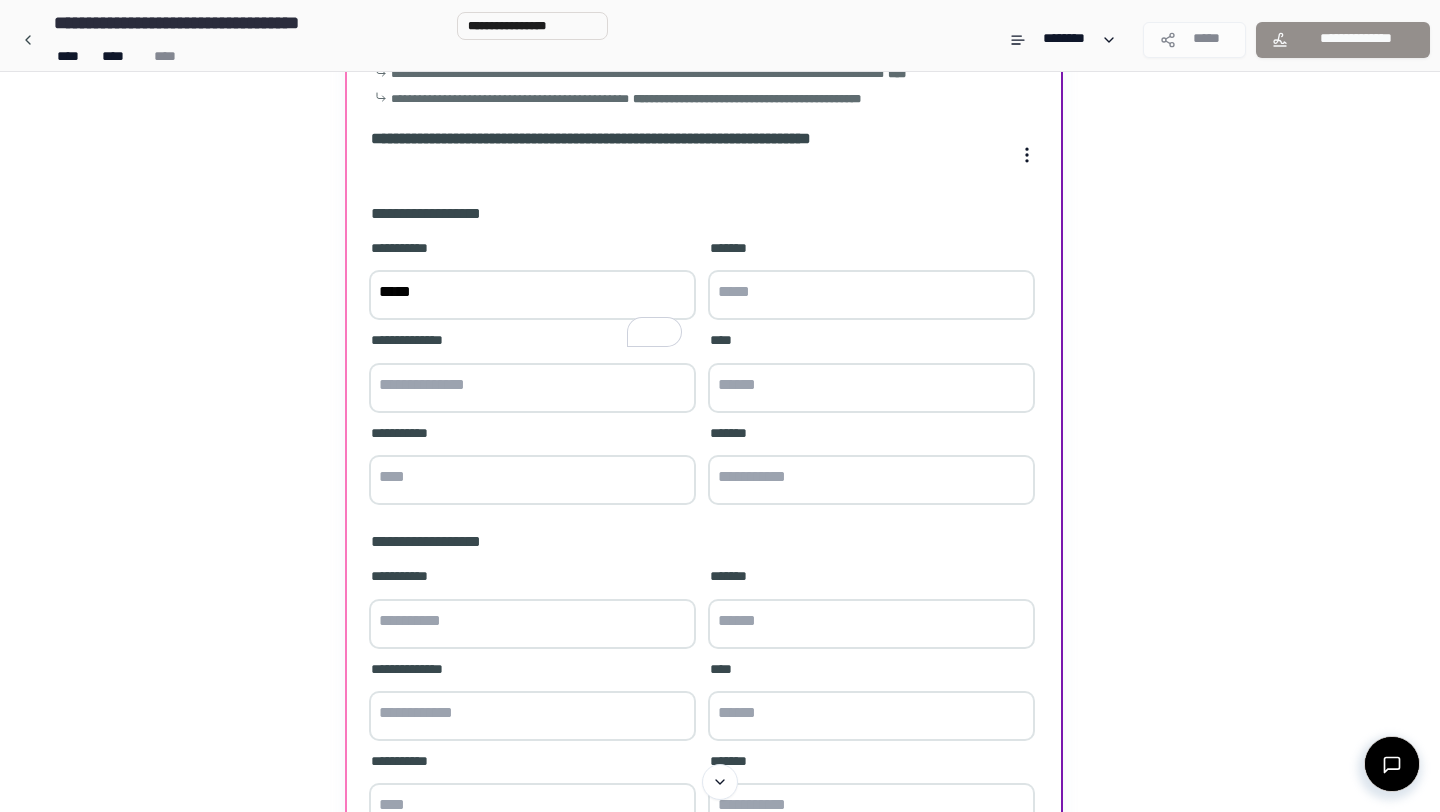 click at bounding box center (871, 295) 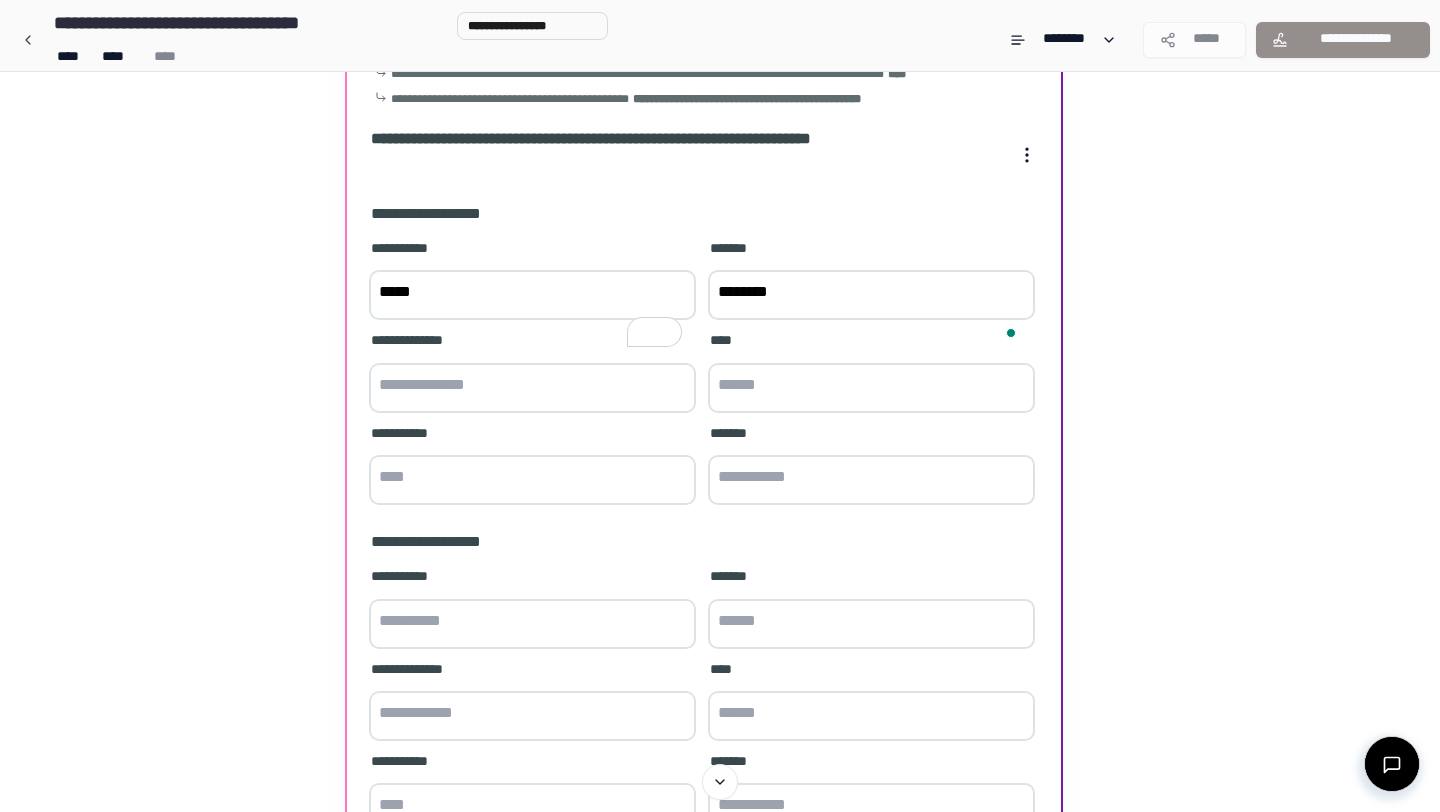 type on "********" 